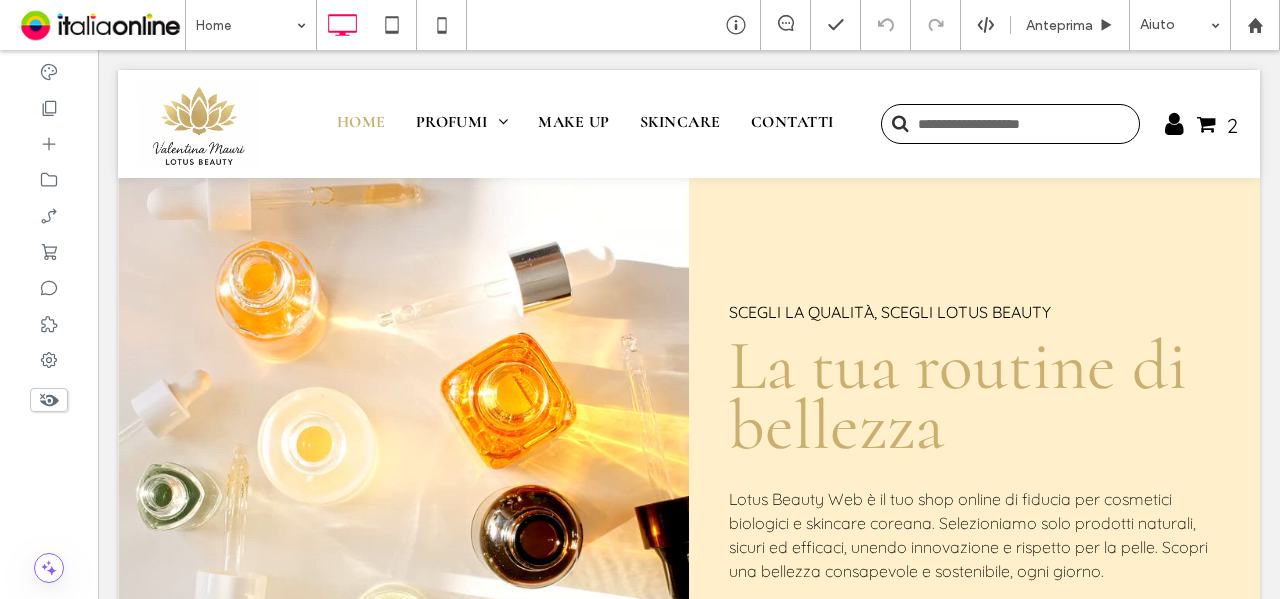 scroll, scrollTop: 500, scrollLeft: 0, axis: vertical 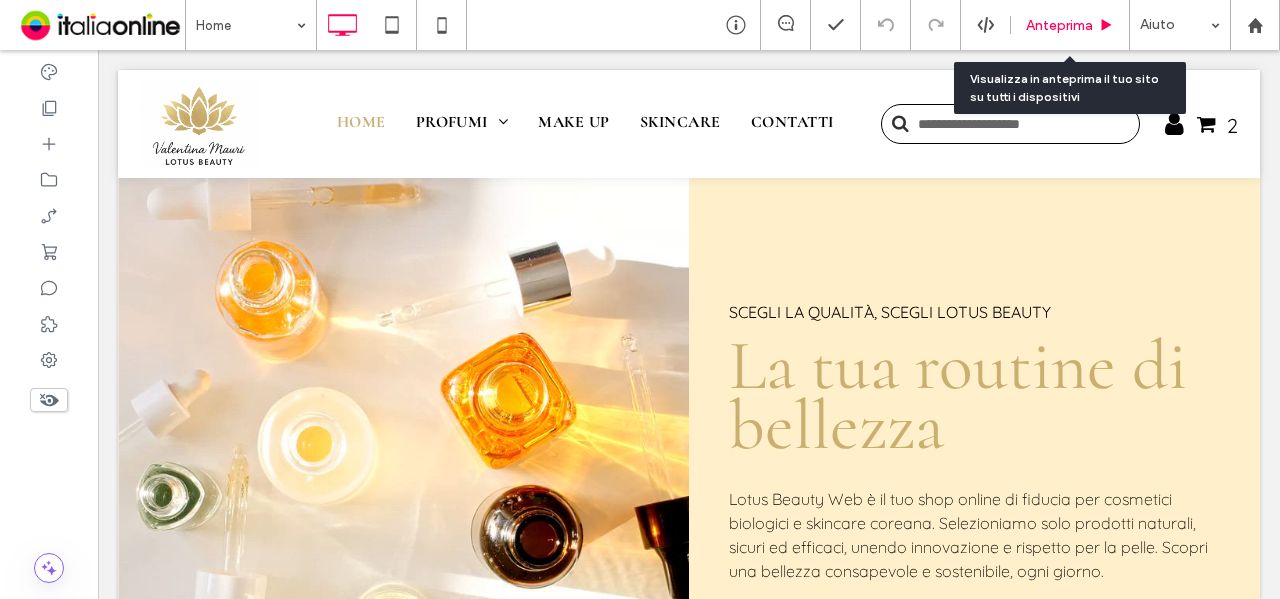 click on "Anteprima" at bounding box center [1070, 25] 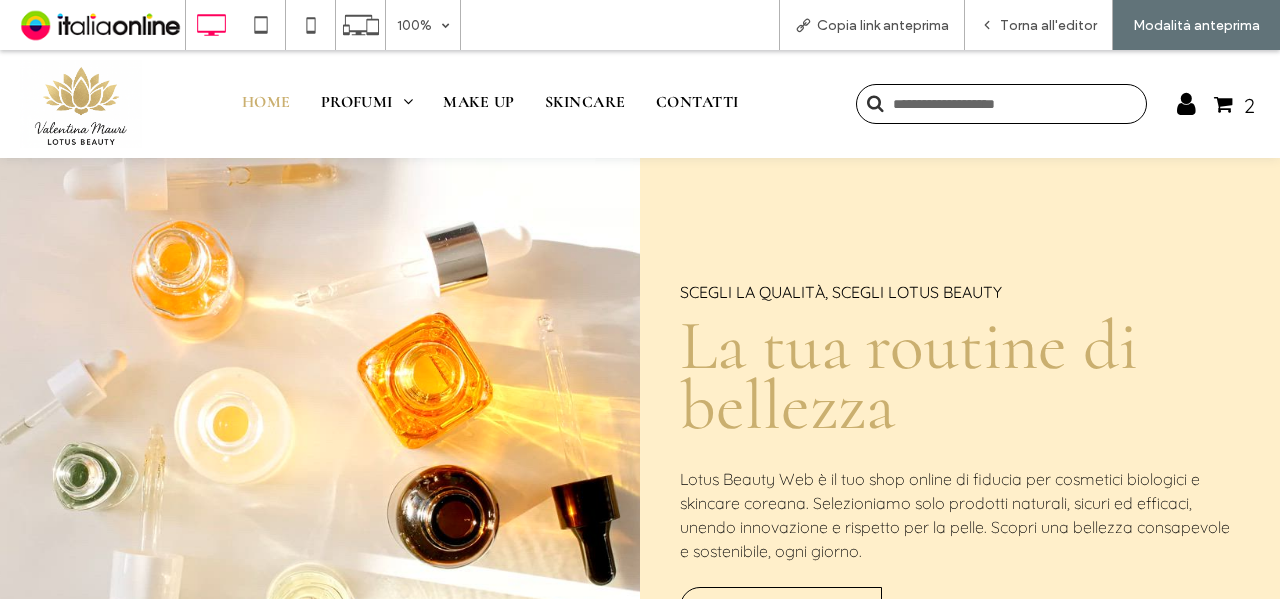 click on "2" at bounding box center (1234, 104) 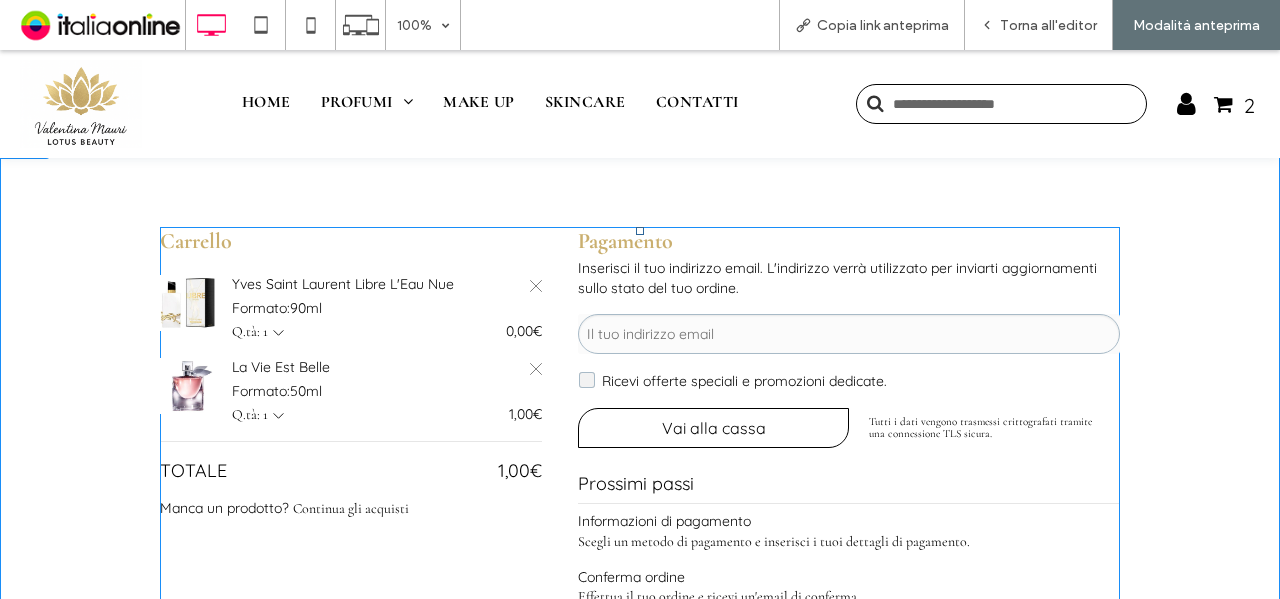 scroll, scrollTop: 0, scrollLeft: 0, axis: both 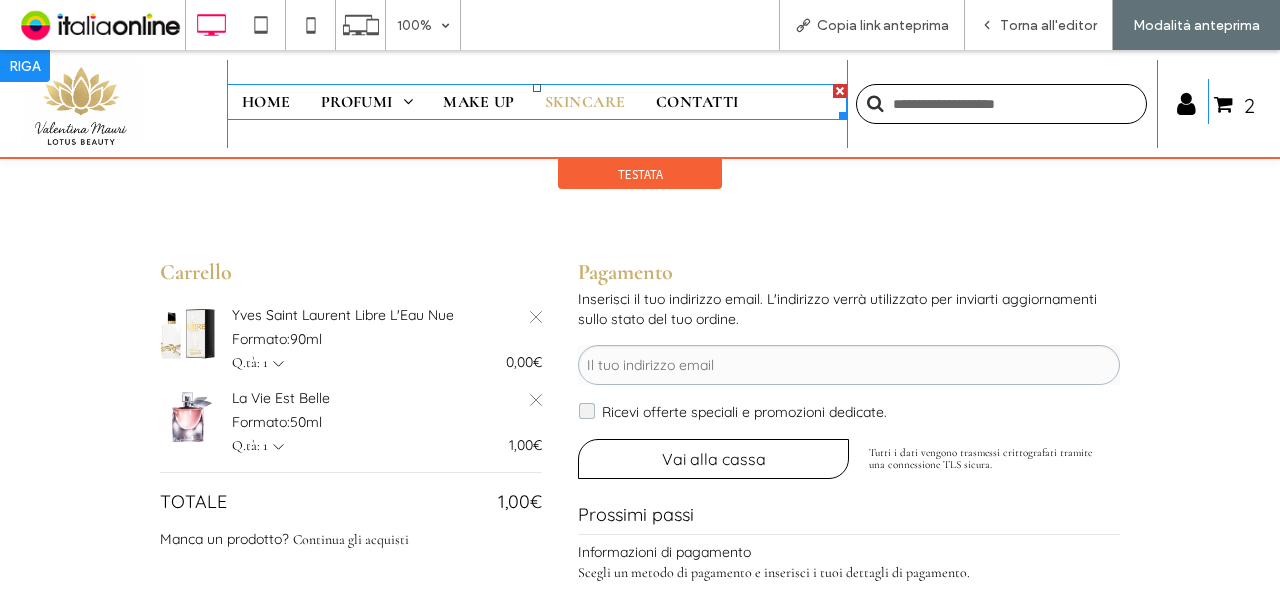 click on "Skincare" at bounding box center [585, 102] 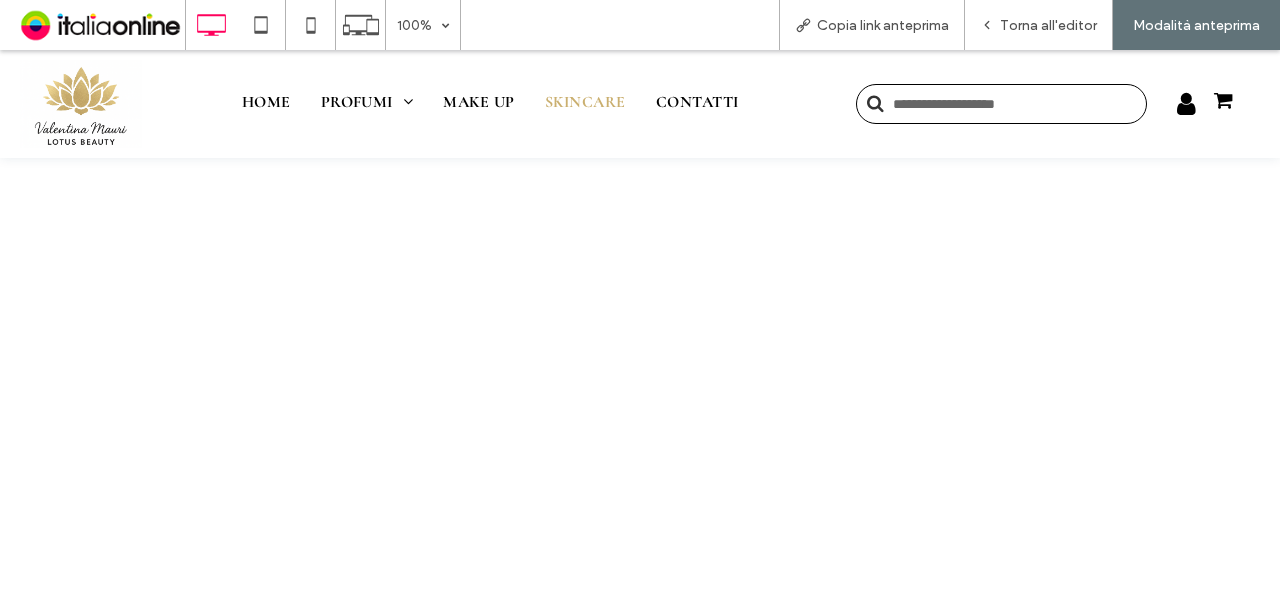 scroll, scrollTop: 0, scrollLeft: 0, axis: both 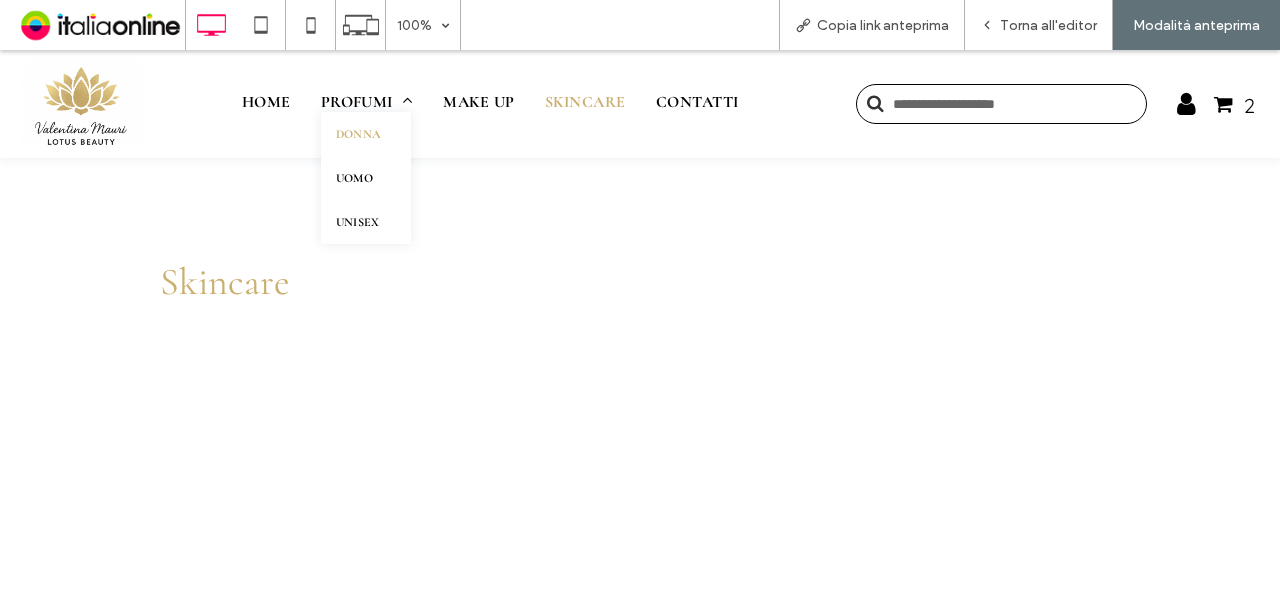 click on "Donna" at bounding box center [359, 134] 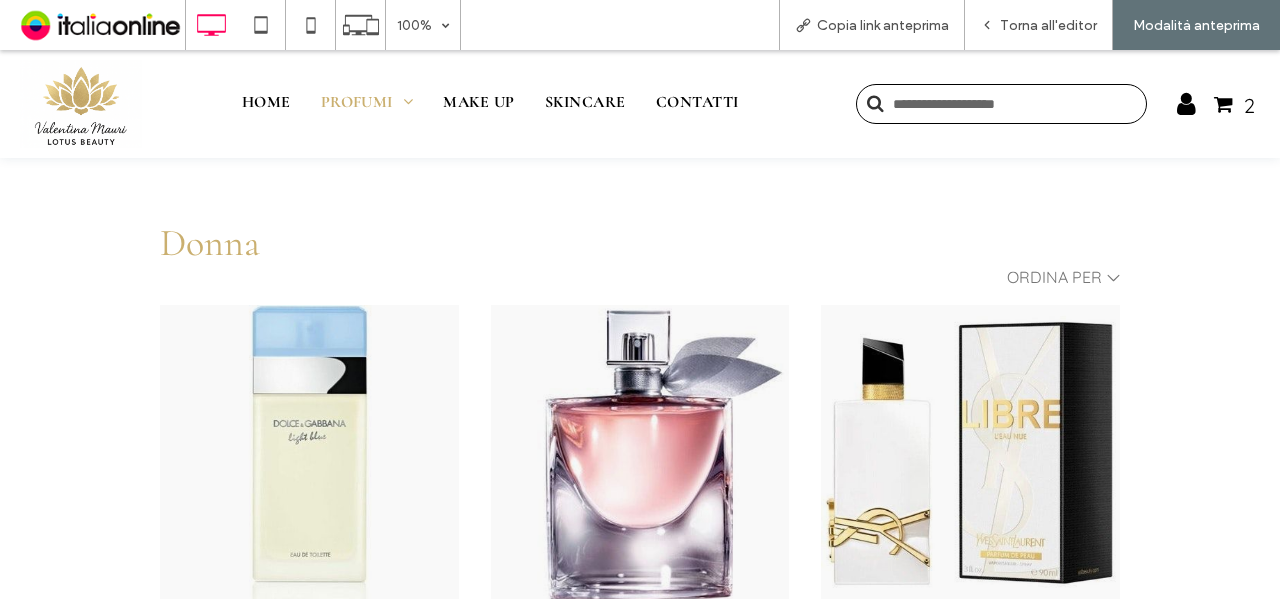 scroll, scrollTop: 200, scrollLeft: 0, axis: vertical 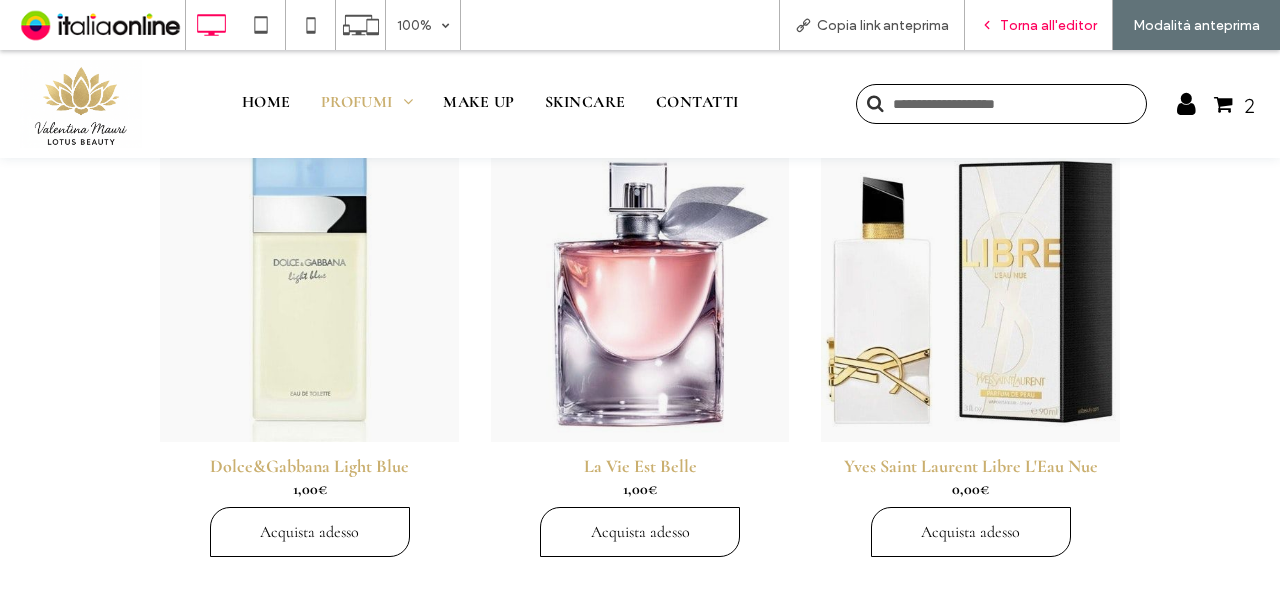 click on "Torna all'editor" at bounding box center (1048, 25) 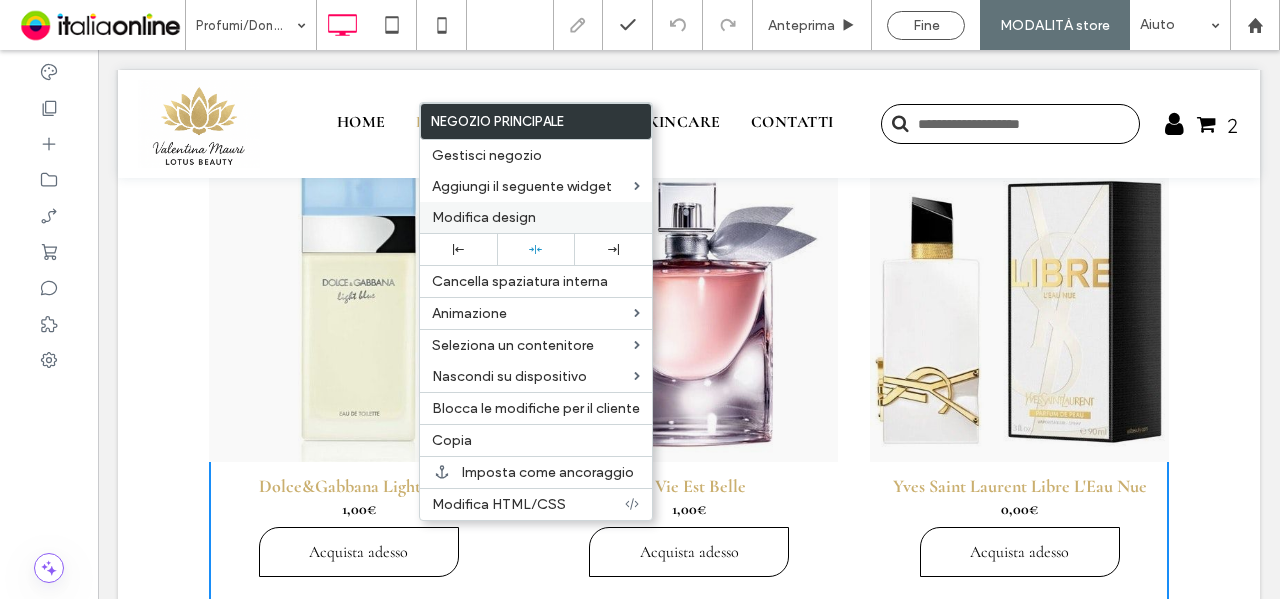 click on "Modifica design" at bounding box center [484, 217] 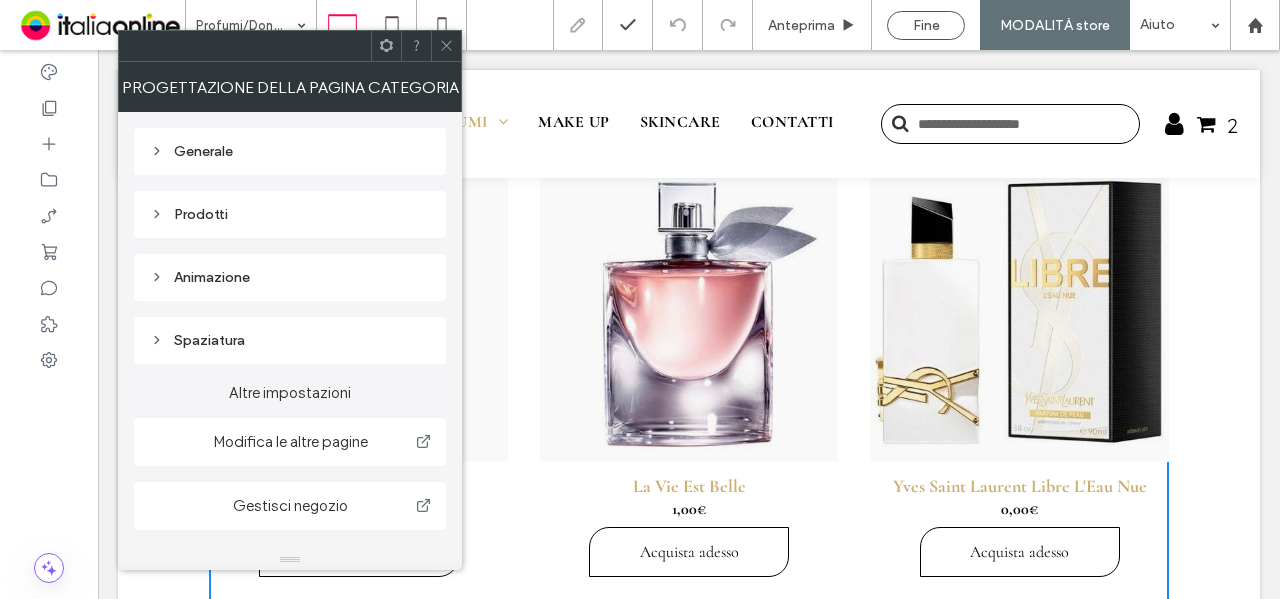 click on "Prodotti" at bounding box center (290, 214) 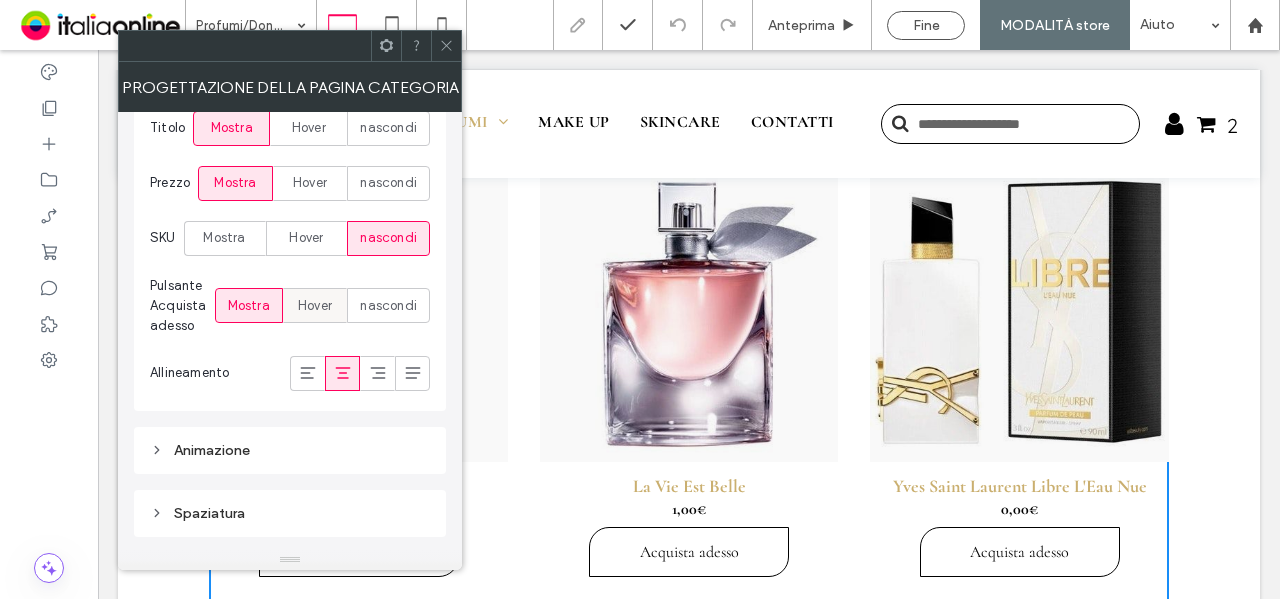 scroll, scrollTop: 700, scrollLeft: 0, axis: vertical 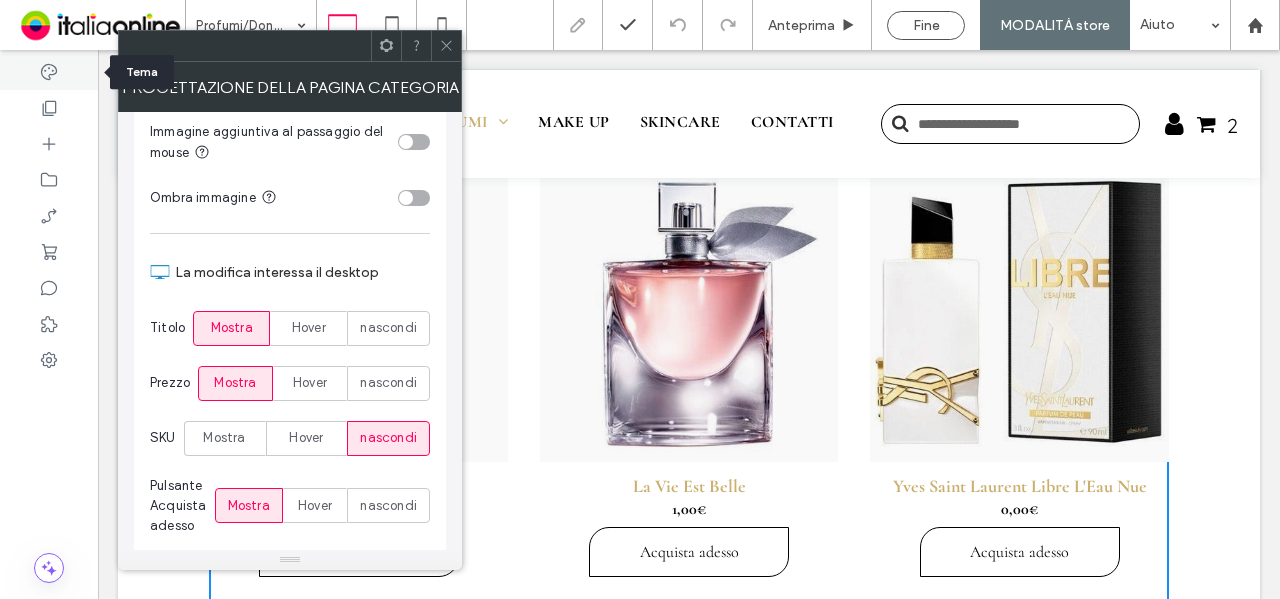 click at bounding box center [49, 72] 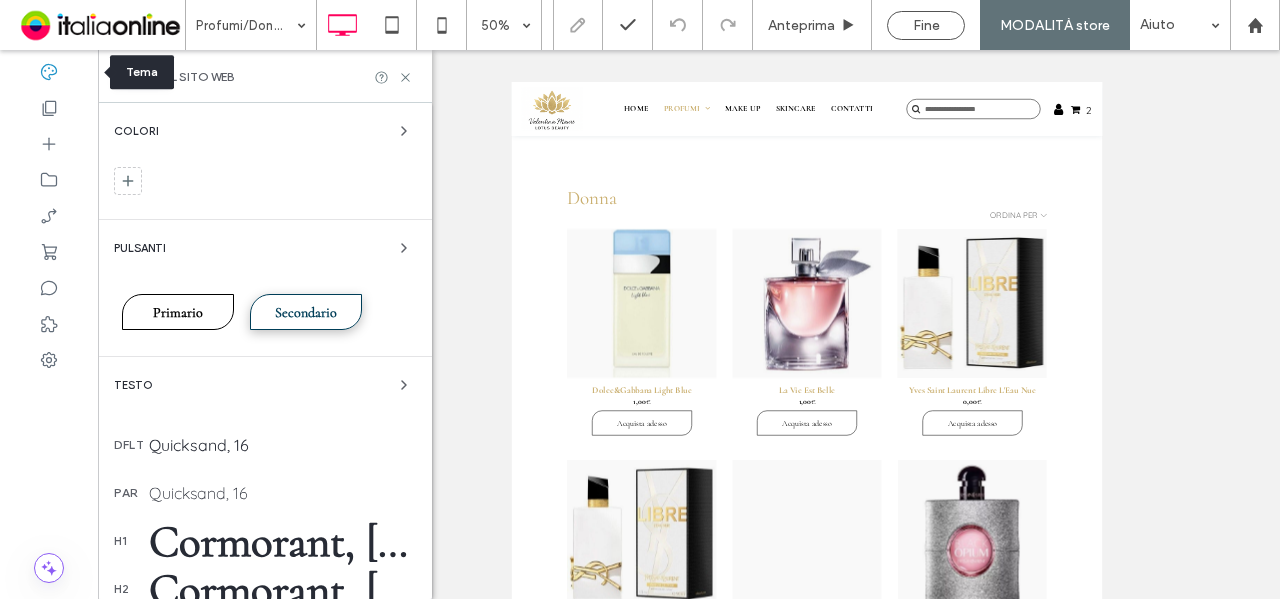 scroll, scrollTop: 0, scrollLeft: 0, axis: both 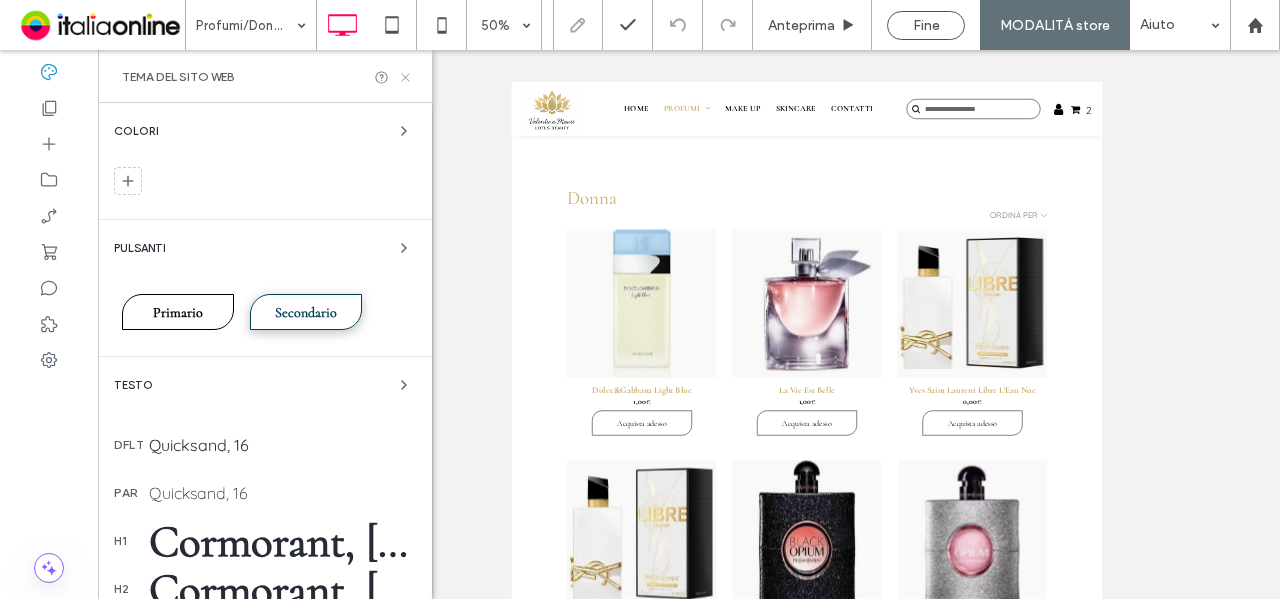 click 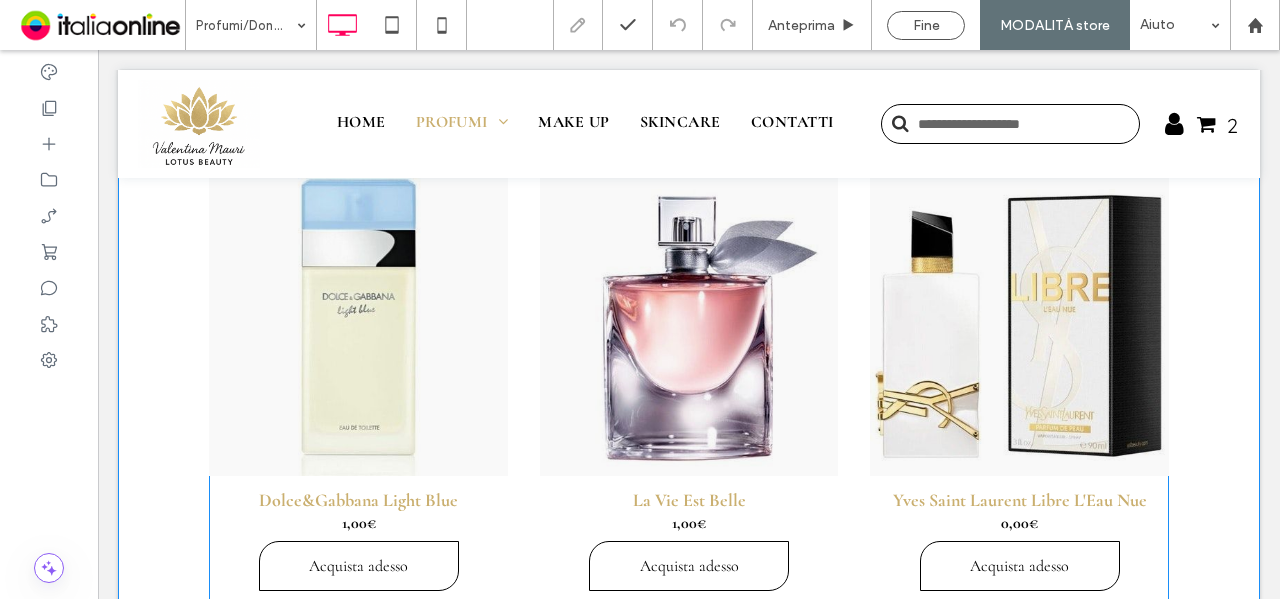scroll, scrollTop: 400, scrollLeft: 0, axis: vertical 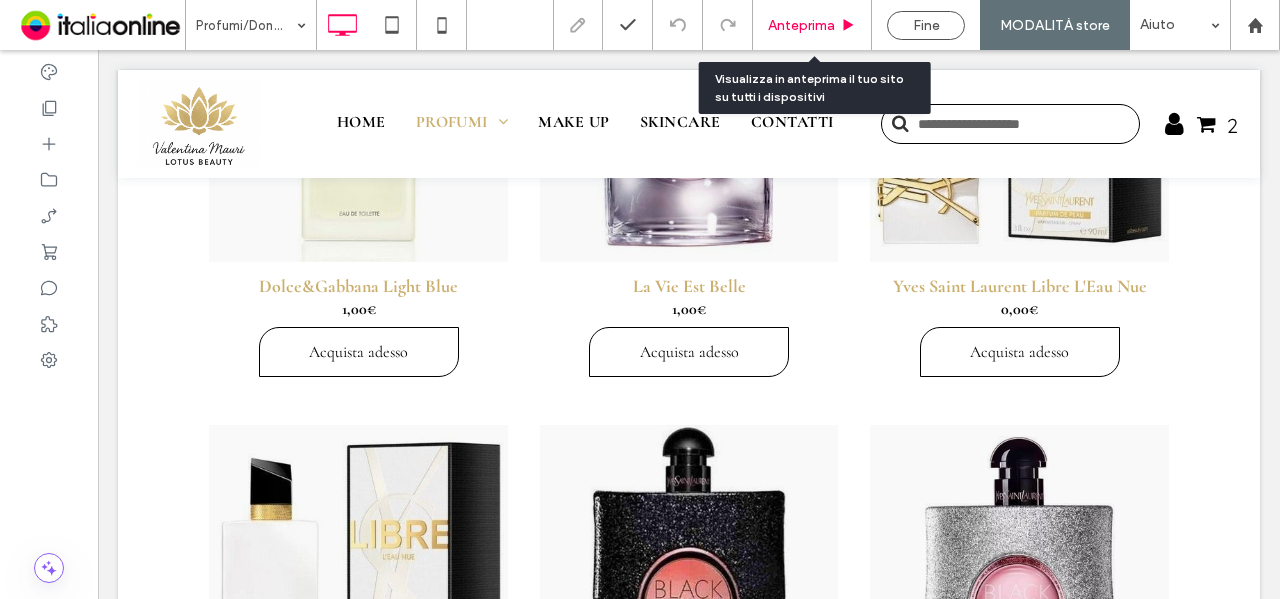 click on "Anteprima" at bounding box center [801, 25] 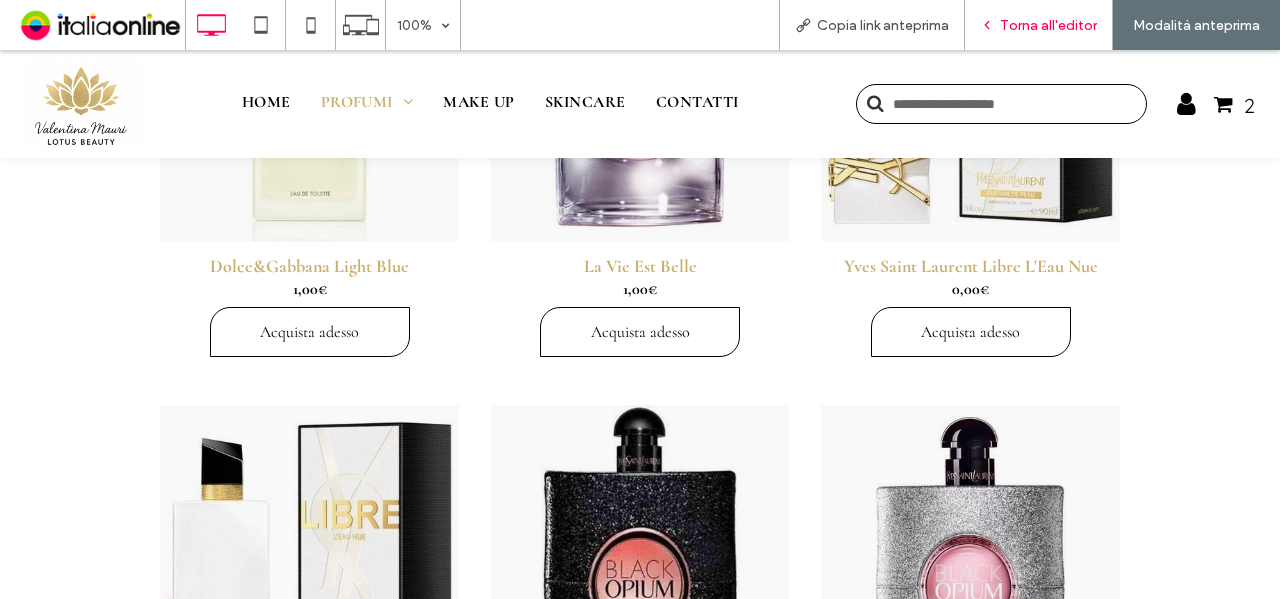click on "Torna all'editor" at bounding box center (1048, 25) 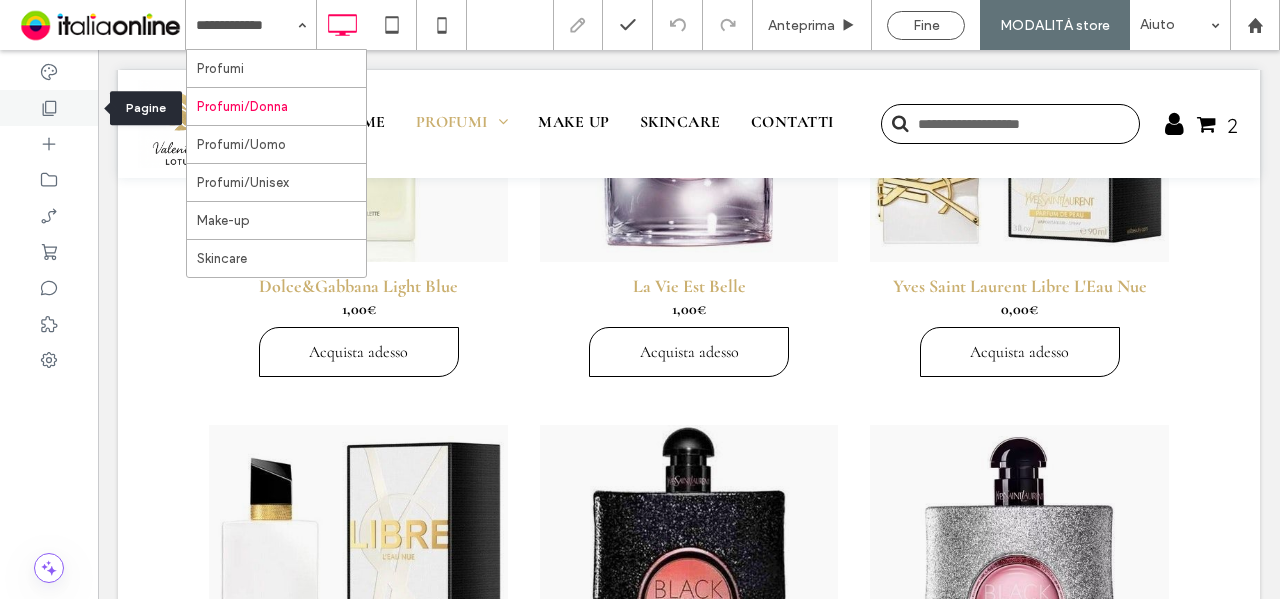 drag, startPoint x: 0, startPoint y: 51, endPoint x: 73, endPoint y: 111, distance: 94.493385 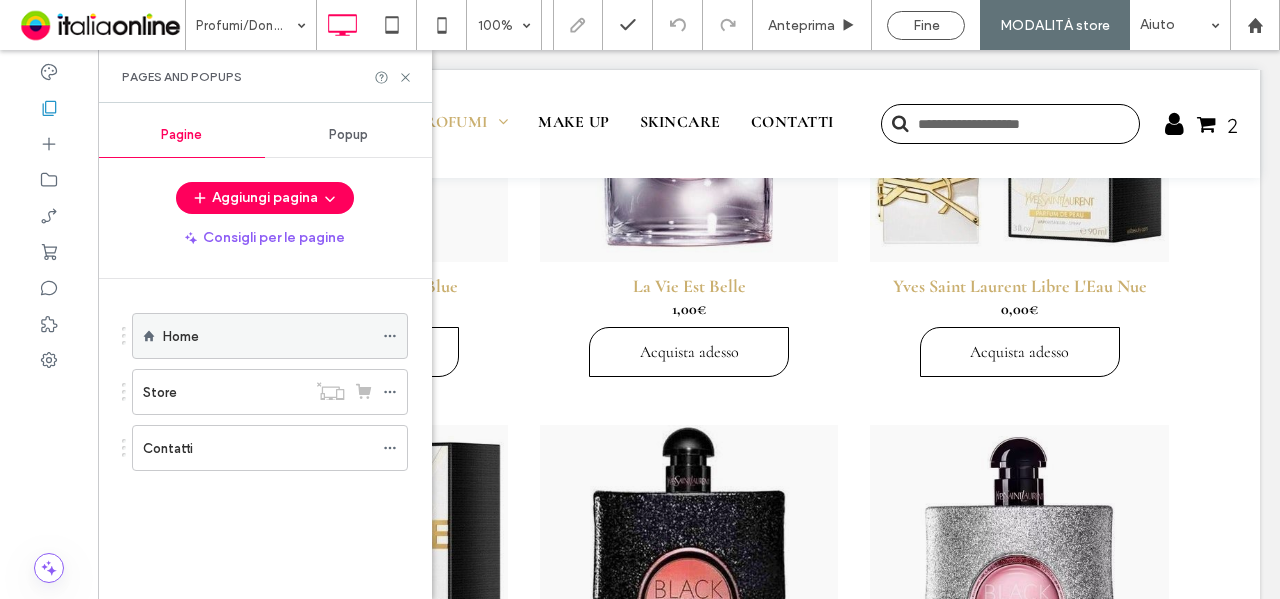 click on "Home" at bounding box center [268, 336] 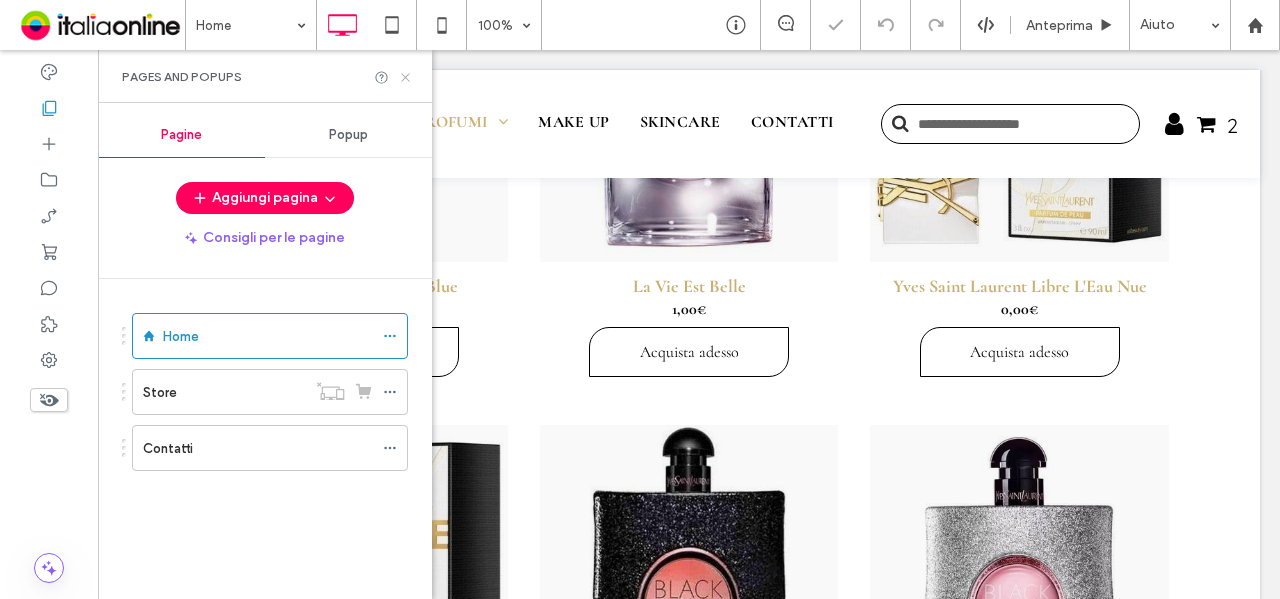 click 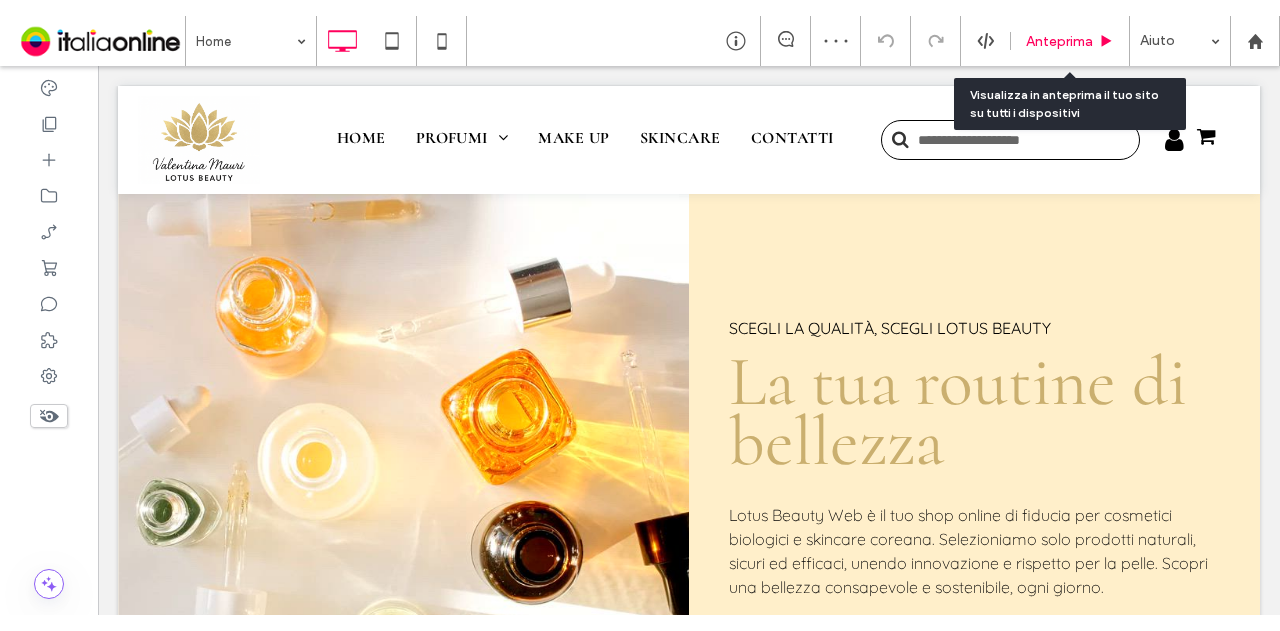 scroll, scrollTop: 0, scrollLeft: 0, axis: both 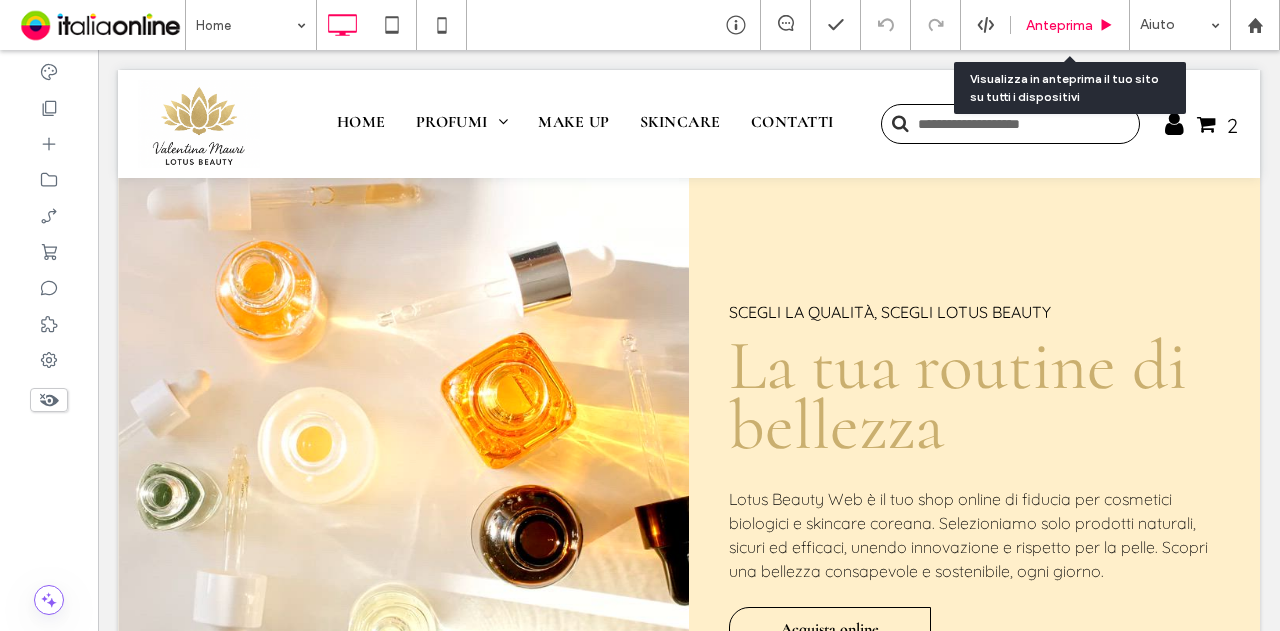 click on "Anteprima" at bounding box center [1059, 25] 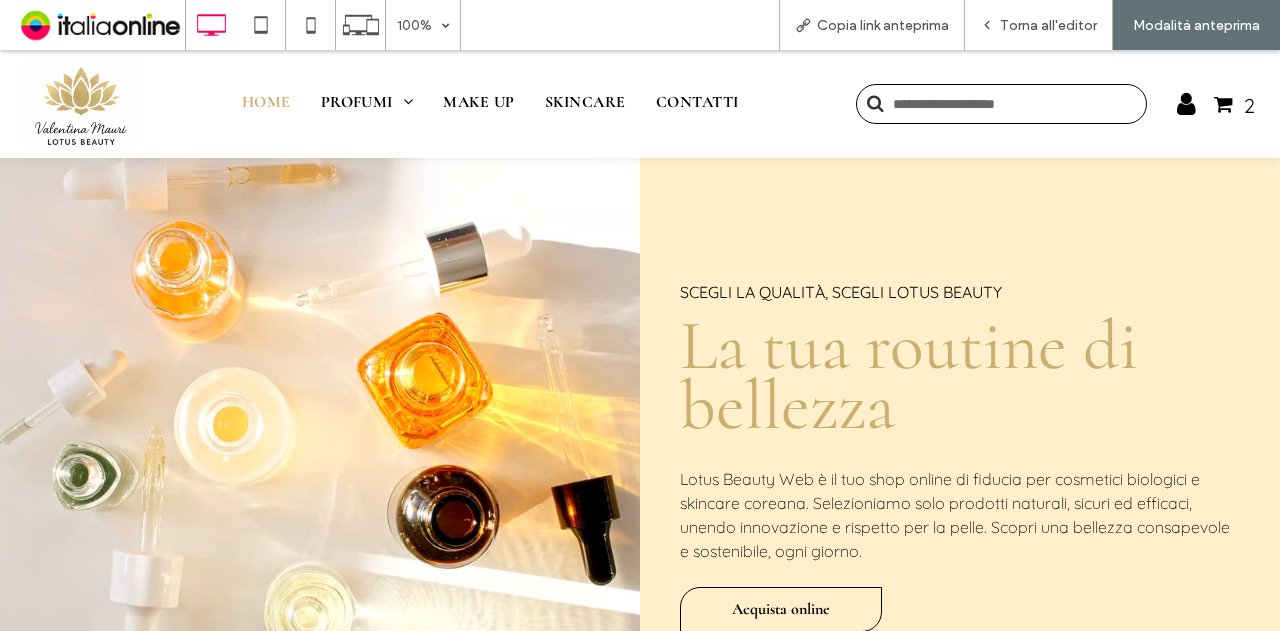 click on "Home" at bounding box center [266, 102] 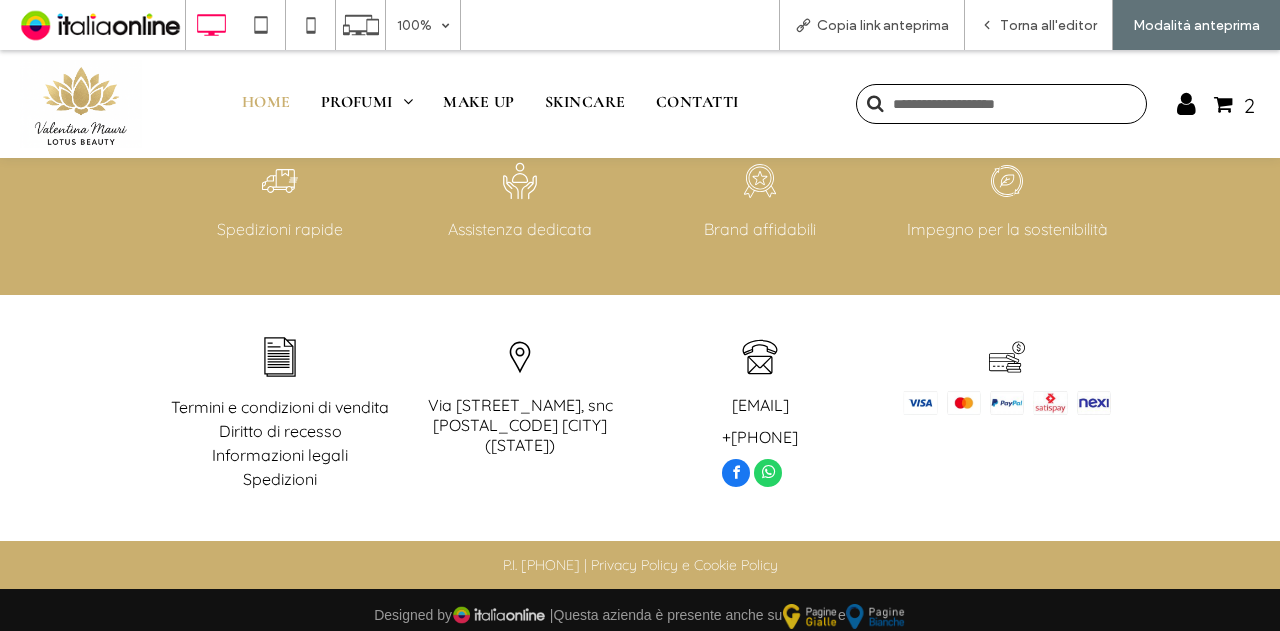 scroll, scrollTop: 5307, scrollLeft: 0, axis: vertical 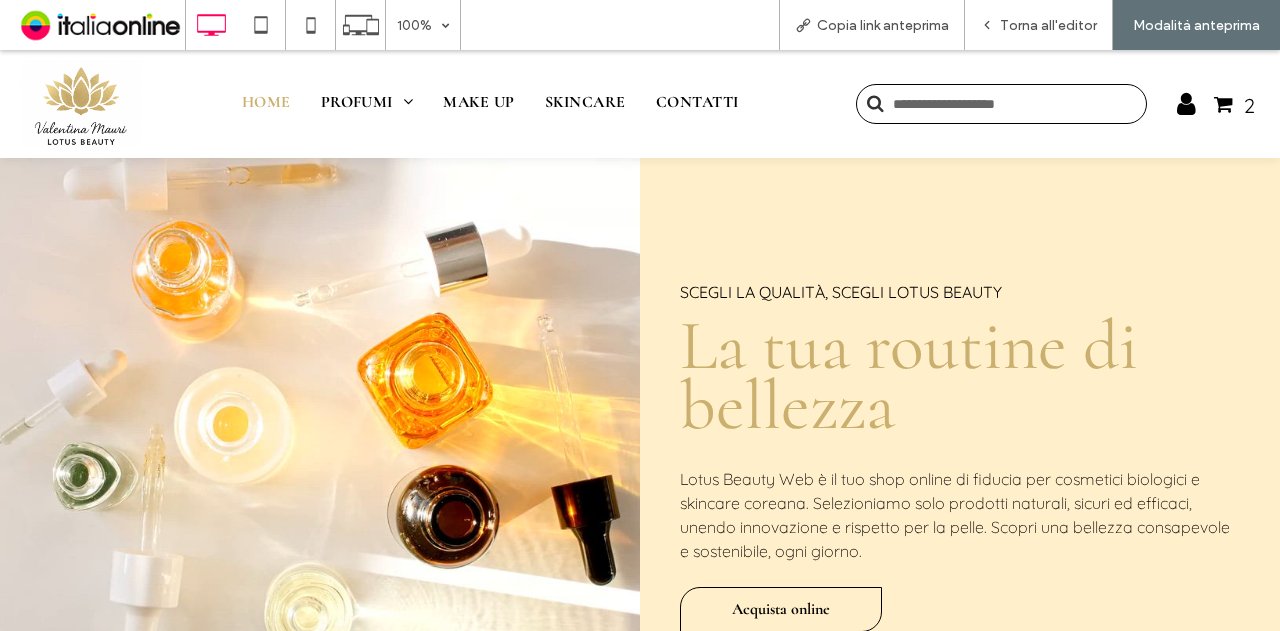 click on "Home" at bounding box center (266, 102) 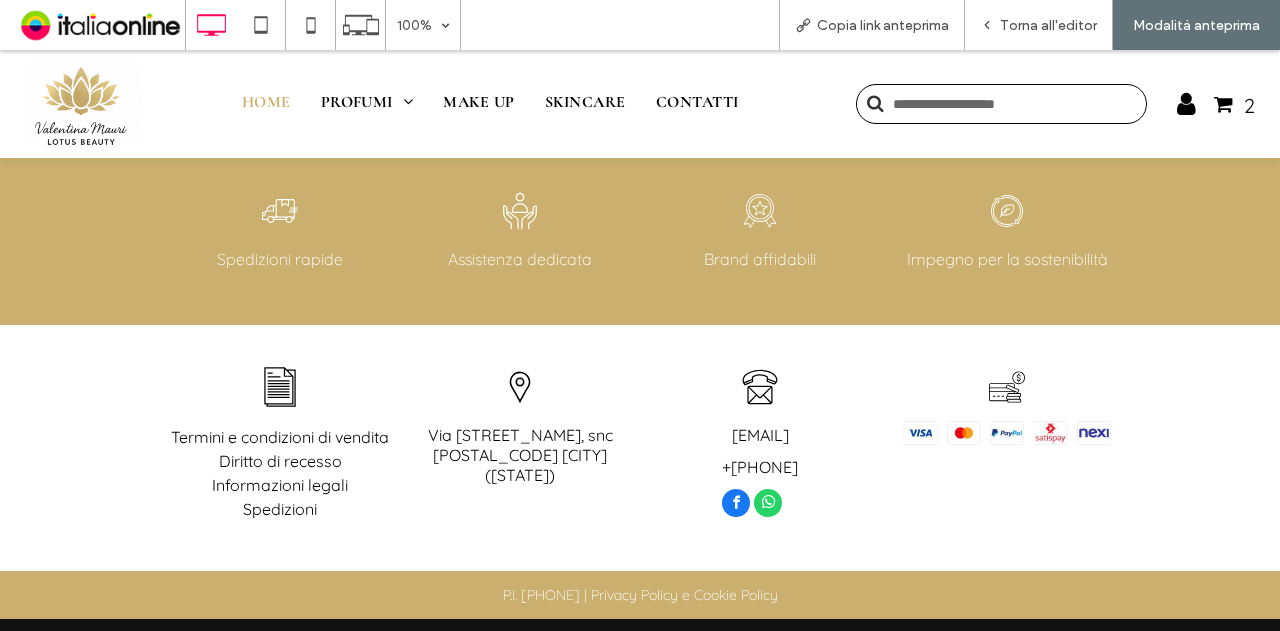 scroll, scrollTop: 5407, scrollLeft: 0, axis: vertical 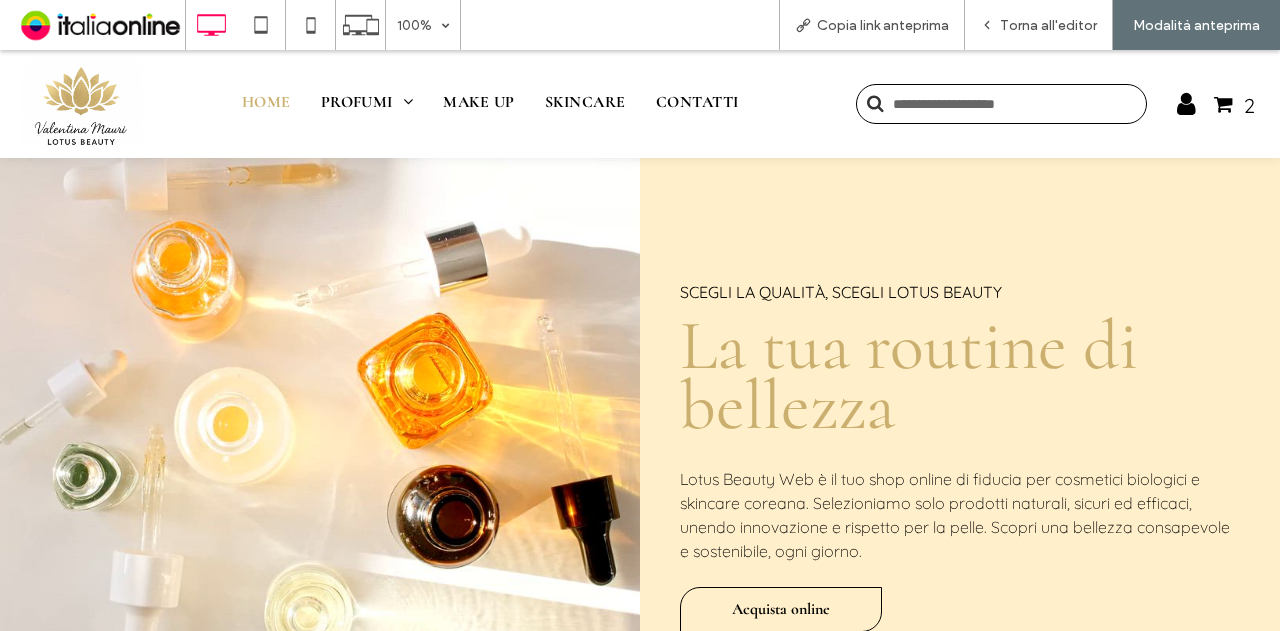 click on "Home" at bounding box center (266, 102) 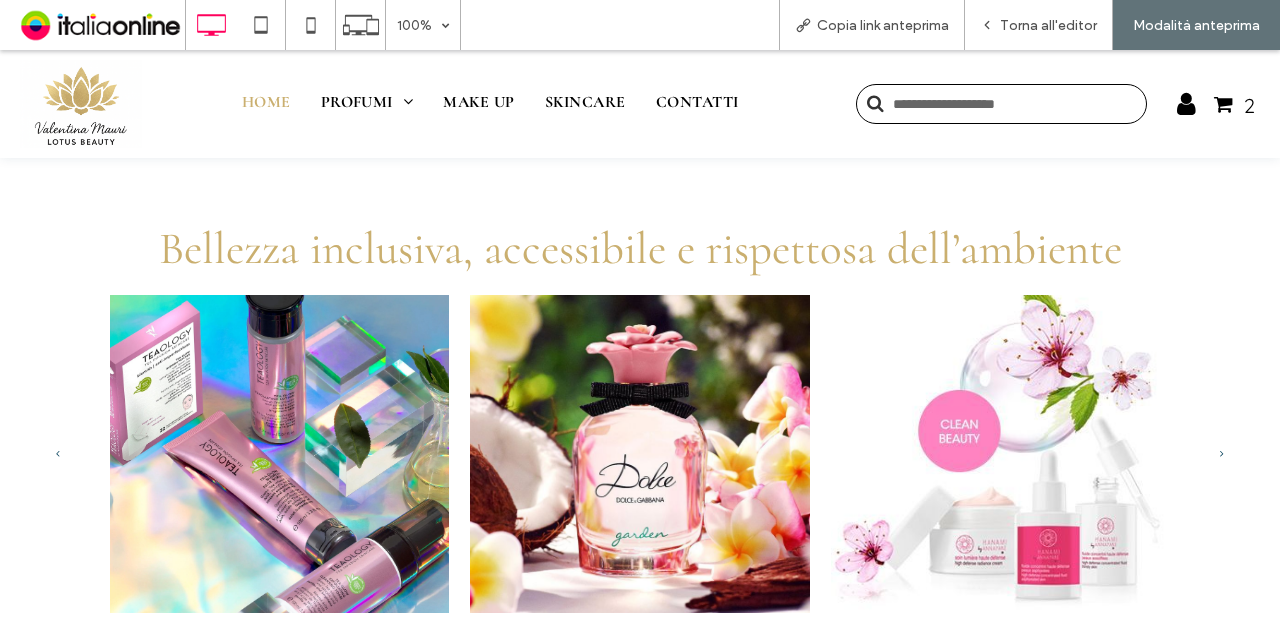 scroll, scrollTop: 3500, scrollLeft: 0, axis: vertical 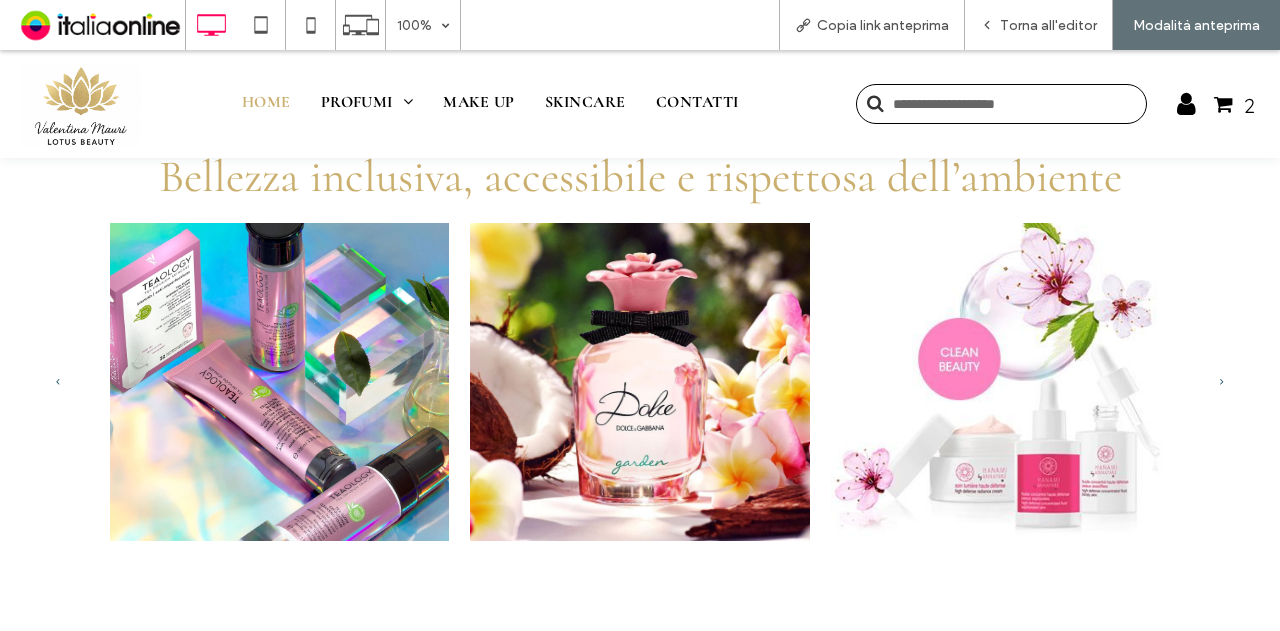 click at bounding box center (1222, 381) 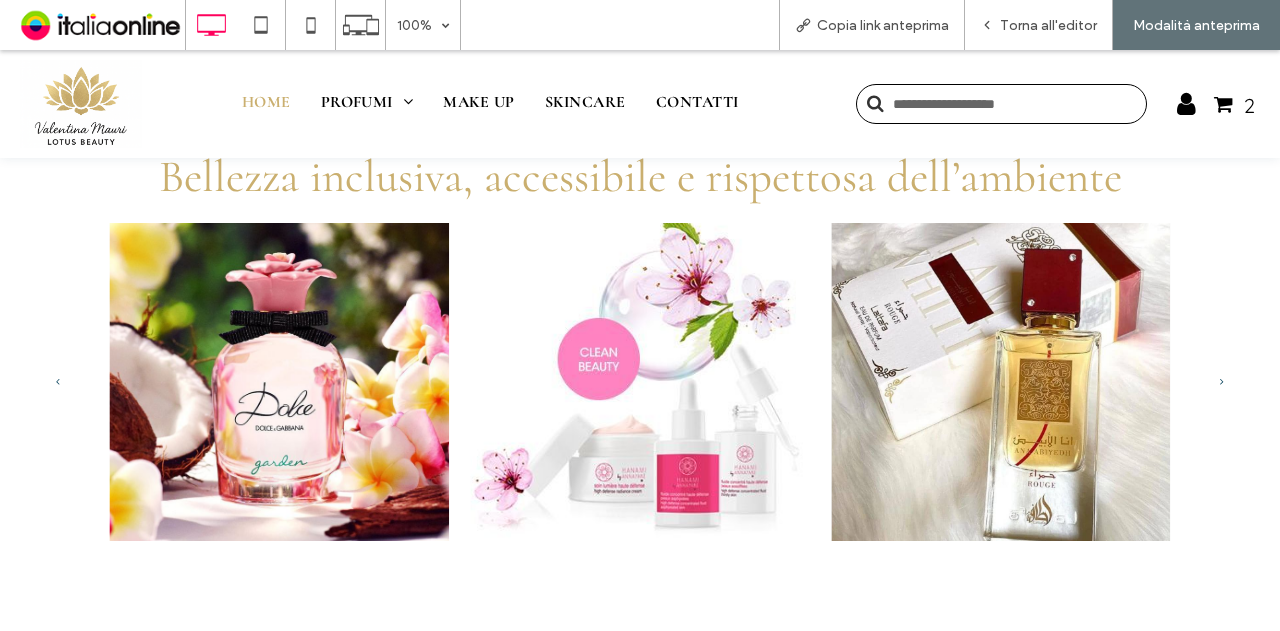click at bounding box center [1222, 381] 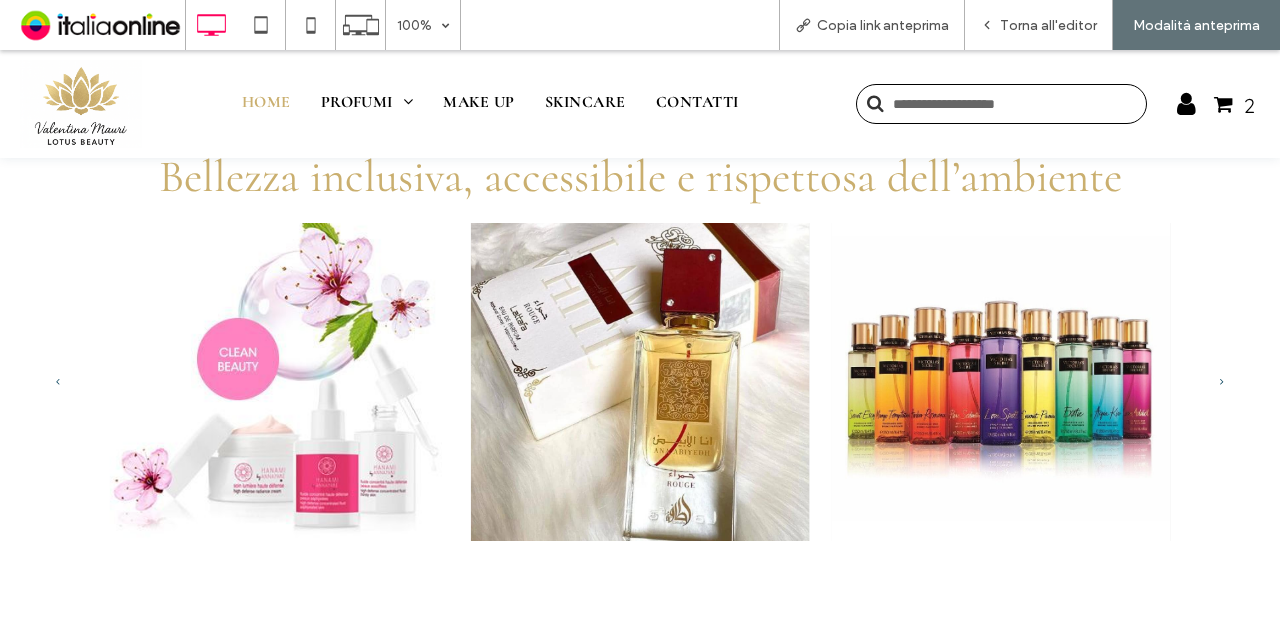 click at bounding box center (1222, 381) 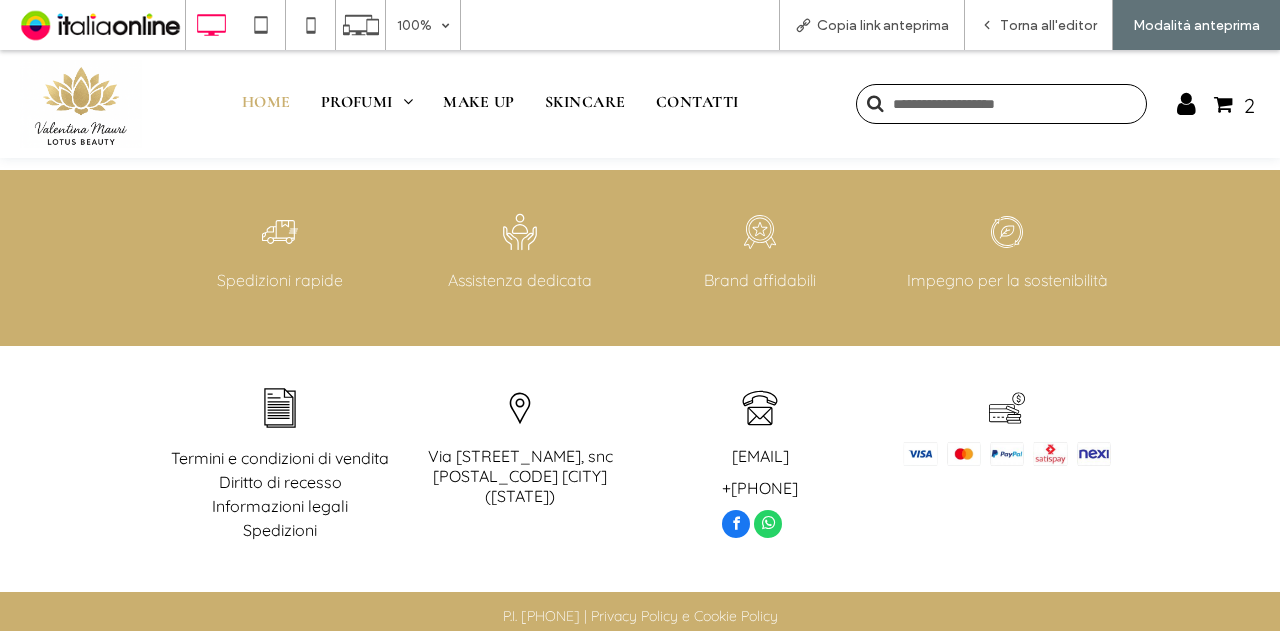 scroll, scrollTop: 5400, scrollLeft: 0, axis: vertical 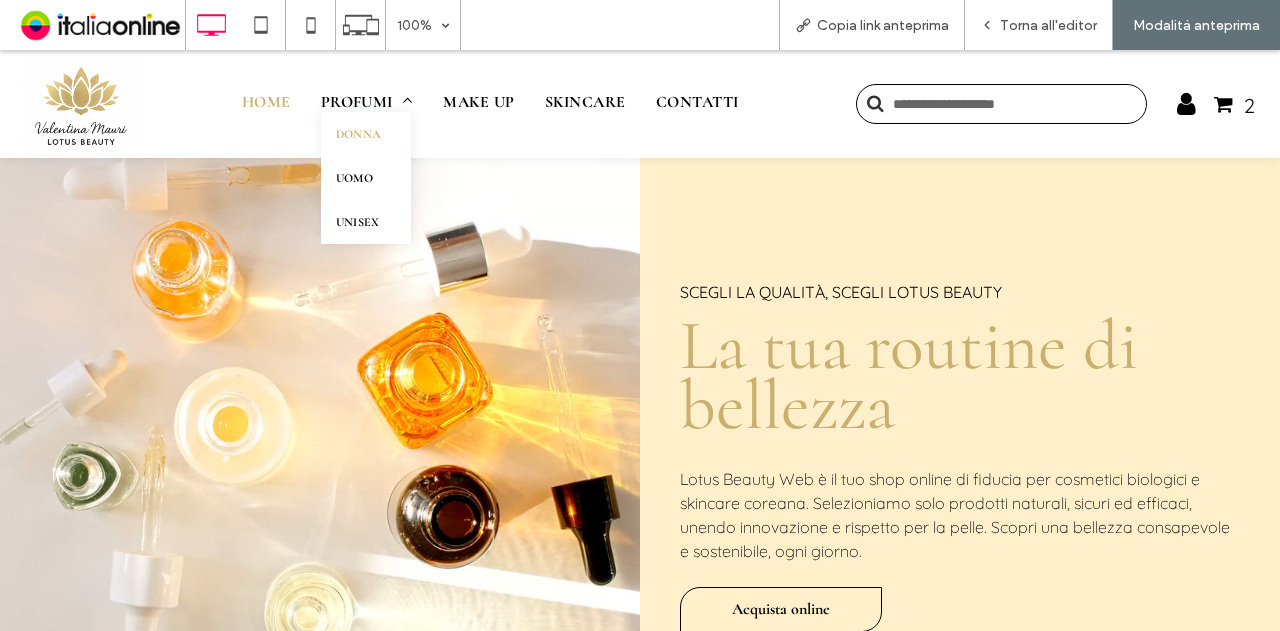 click on "Donna" at bounding box center (359, 134) 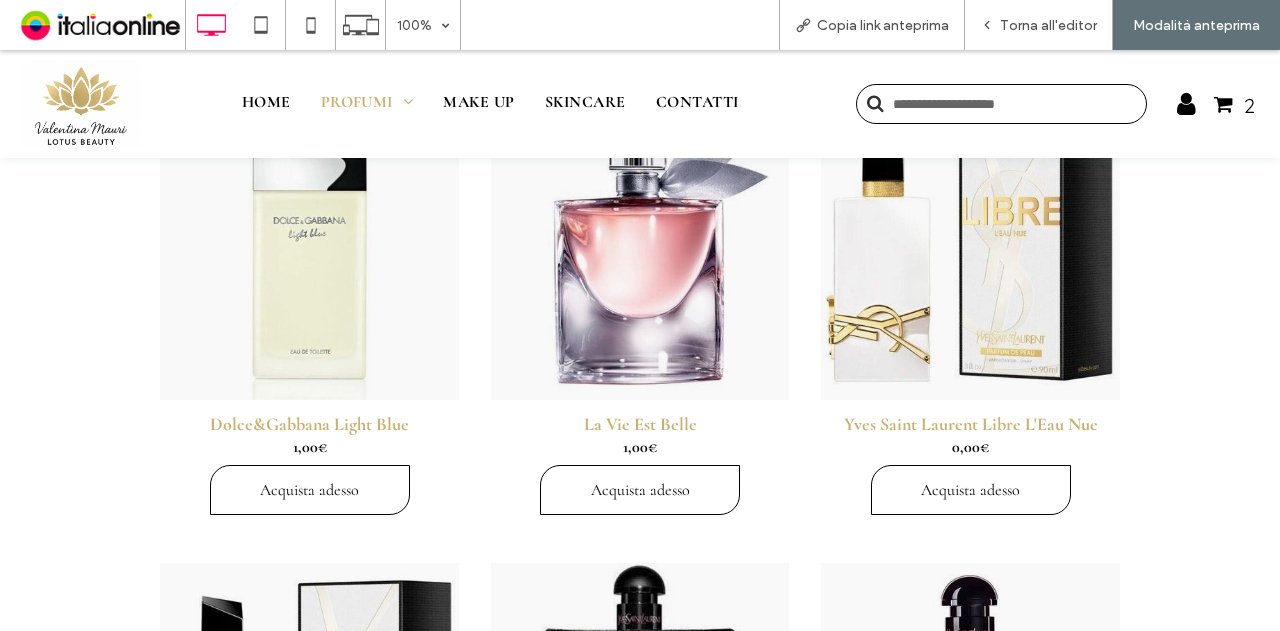 scroll, scrollTop: 200, scrollLeft: 0, axis: vertical 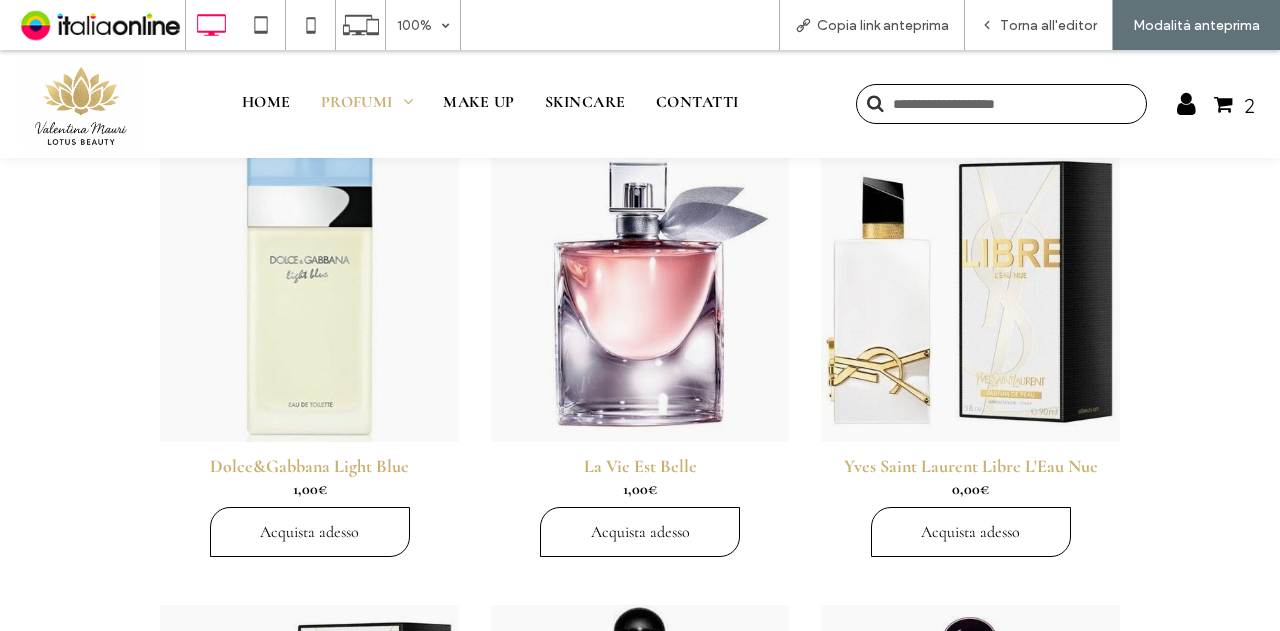 click on "Dolce&Gabbana Light Blue" 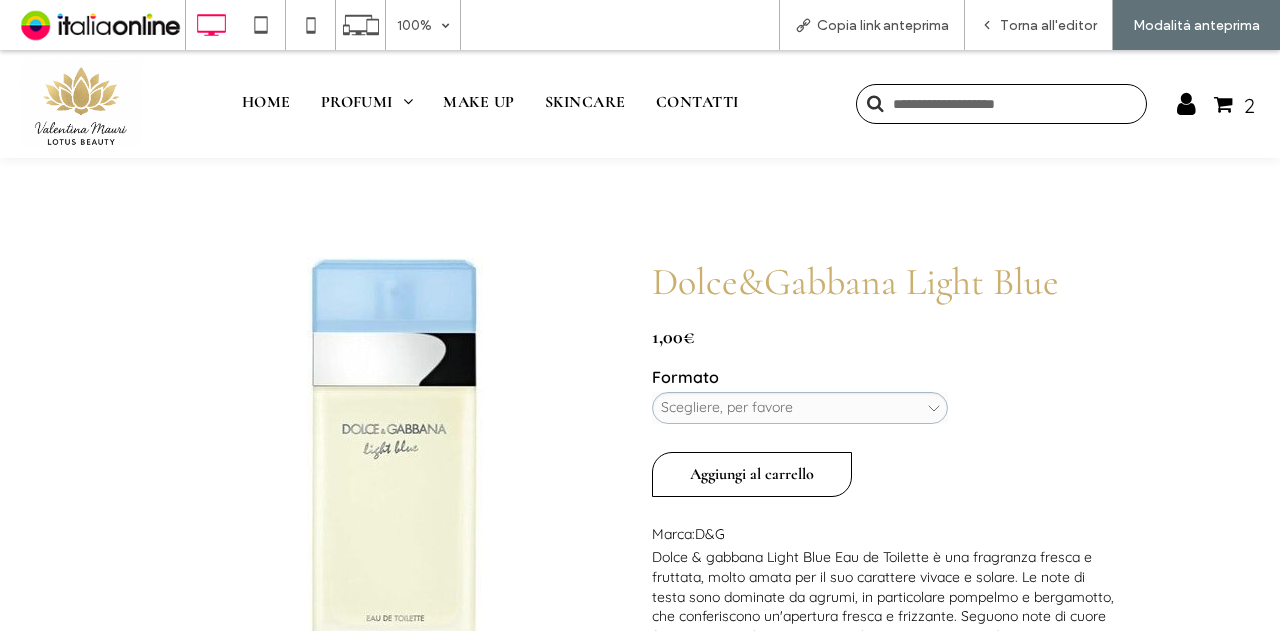 scroll, scrollTop: 100, scrollLeft: 0, axis: vertical 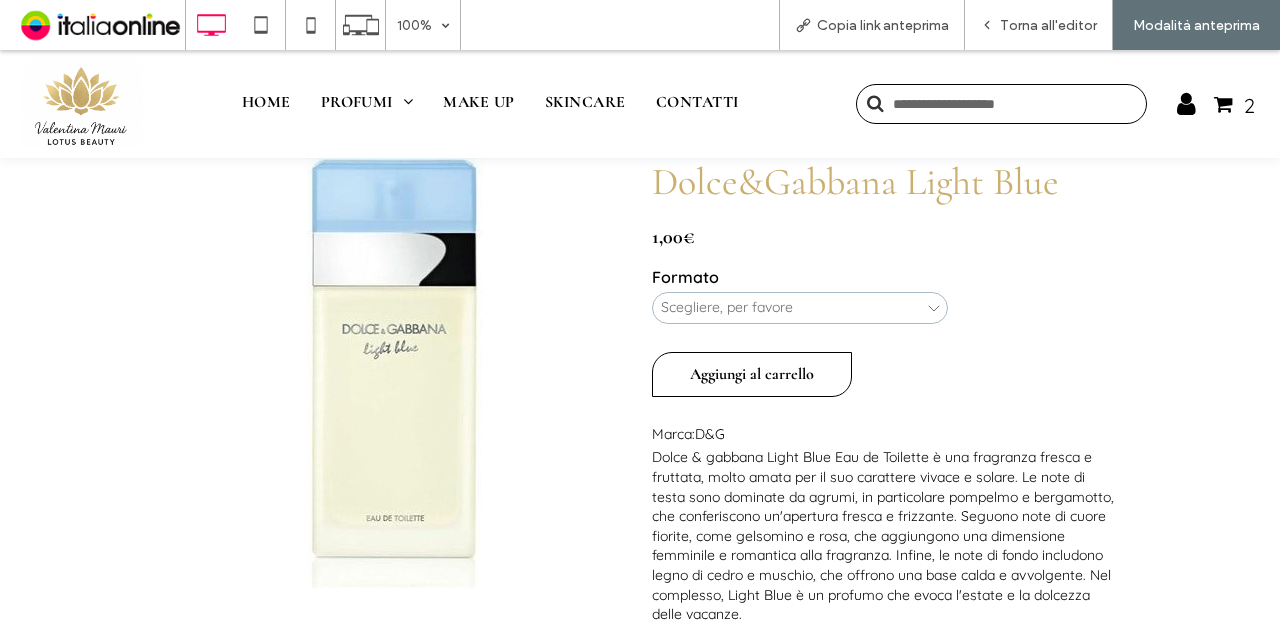 click on "**********" at bounding box center [800, 308] 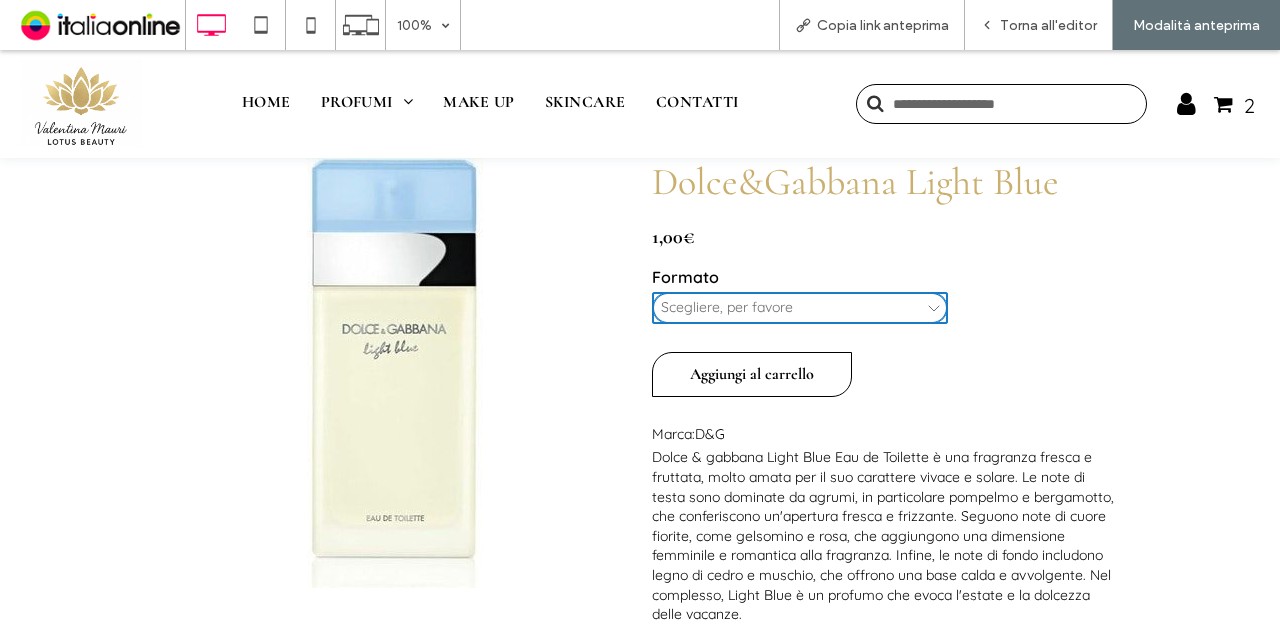 select on "*****" 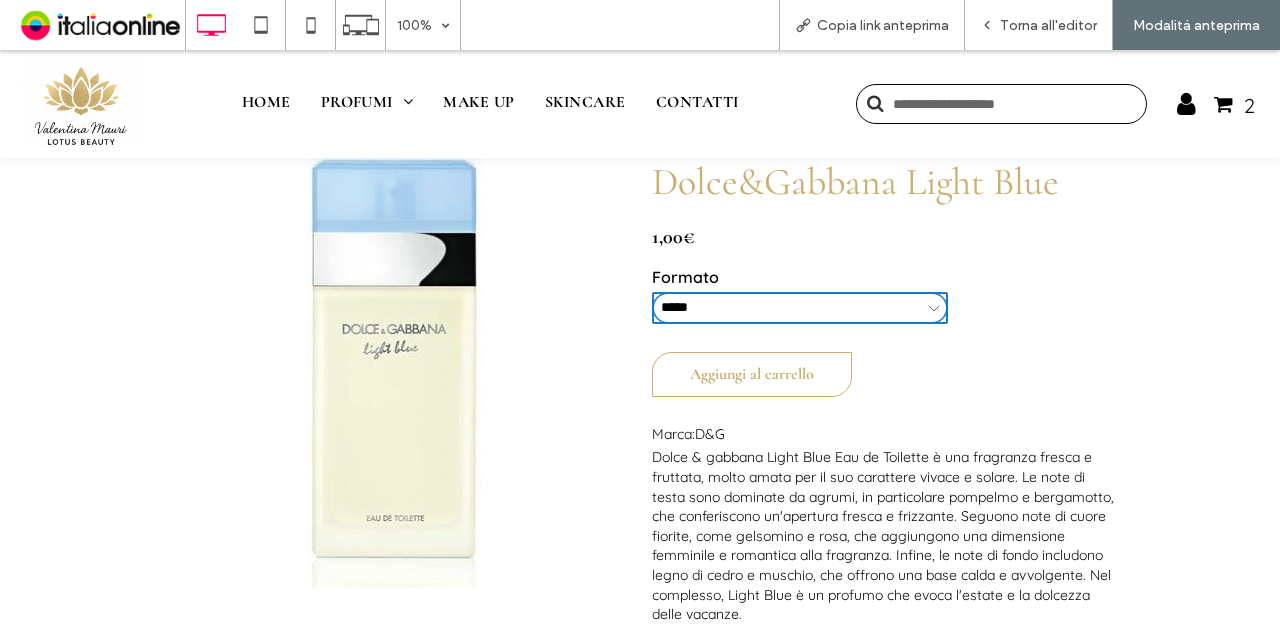 click 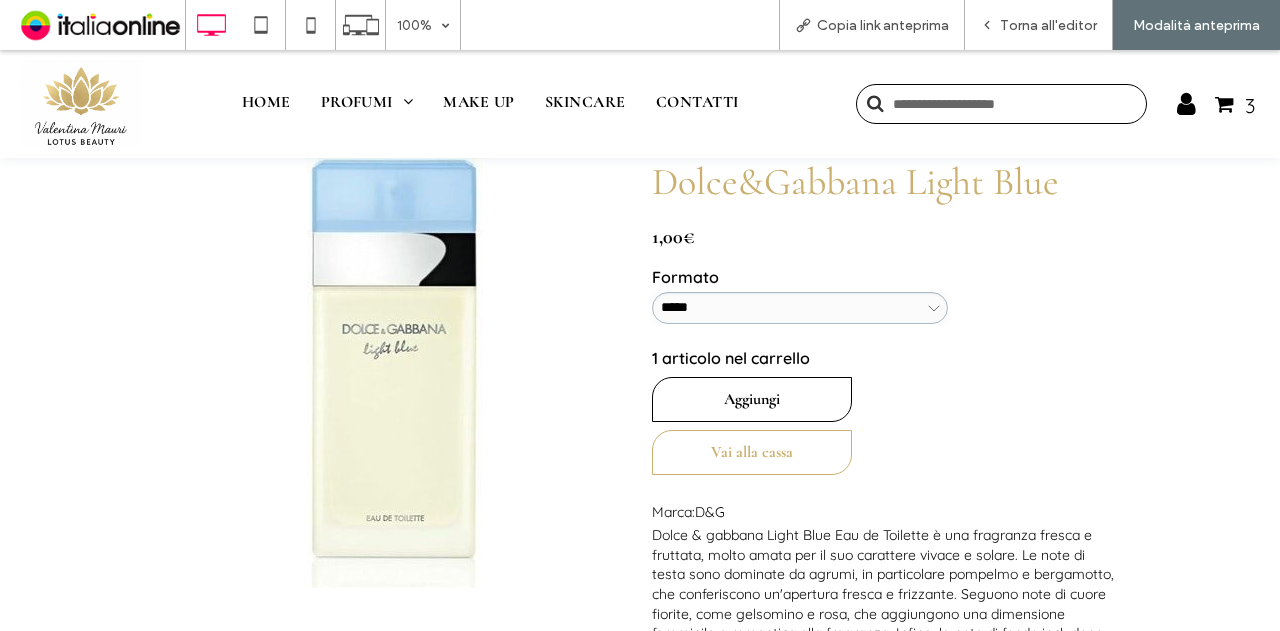 click on "Vai alla cassa" at bounding box center [752, 452] 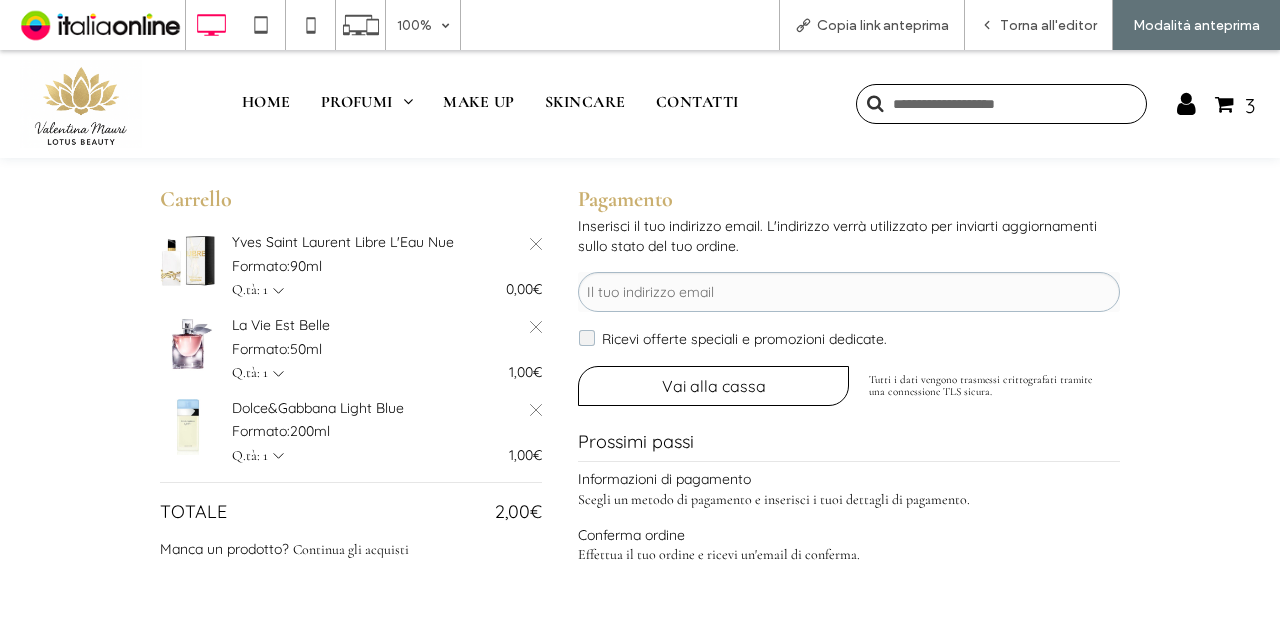 scroll, scrollTop: 100, scrollLeft: 0, axis: vertical 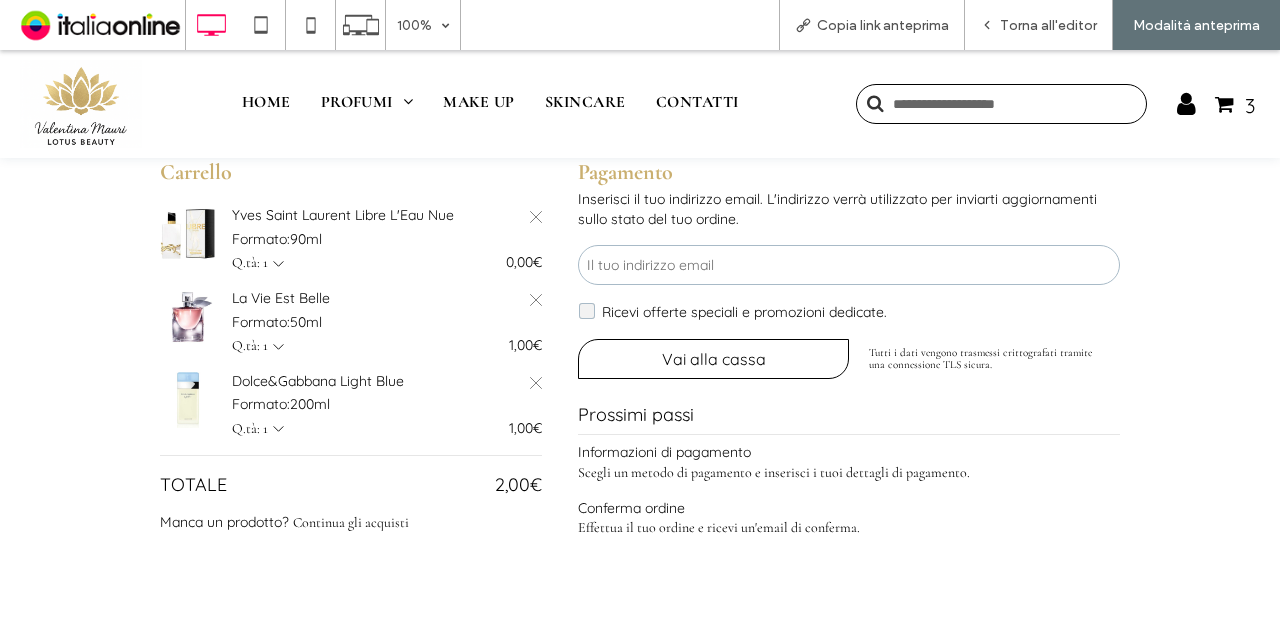click 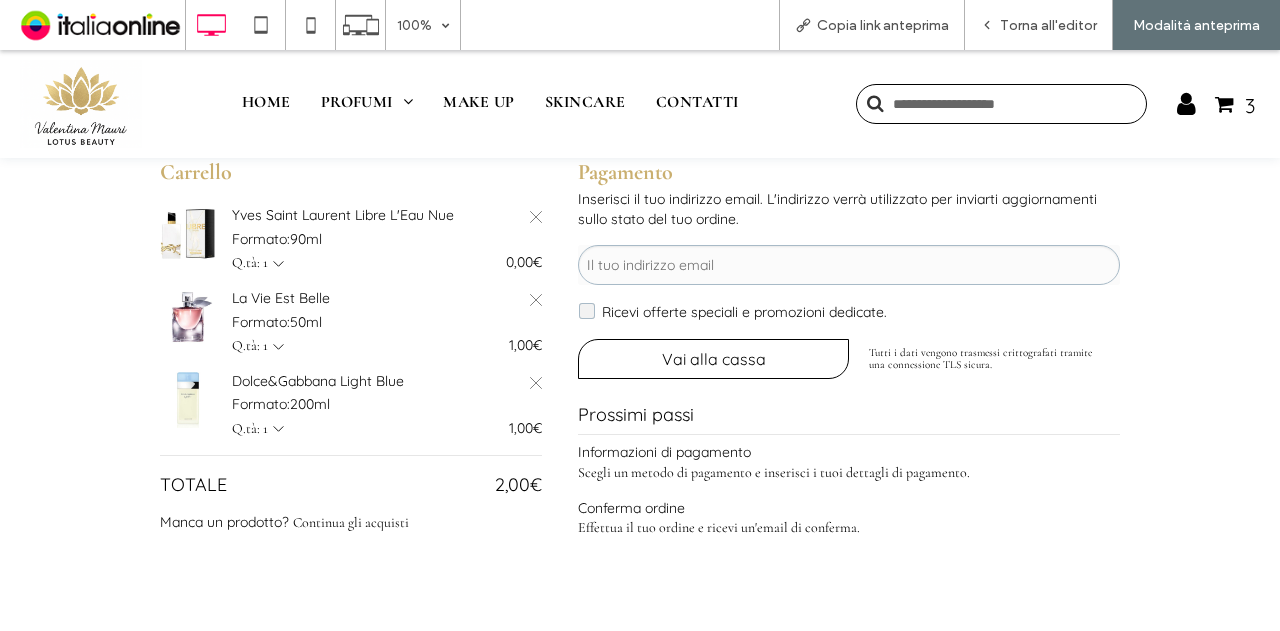 click on "Carrello Yves Saint Laurent Libre L'Eau Nue Formato:  90ml Q.tà: 1 * * * * * * * * * ** ** ** ** ** ** ** ** ** ** ** Scegliere, per favore 0,00€ La Vie Est Belle Formato:  50ml Q.tà: 1 * * * * * * * * * ** ** ** ** ** ** ** ** ** ** ** Scegliere, per favore 1,00€ Dolce&Gabbana Light Blue Formato:  200ml Q.tà: 1 * * * * * * * * * ** ** ** ** ** ** ** ** ** ** ** Scegliere, per favore 1,00€ 3 articoli   2,00€ Totale 2,00€  (2,00€) Manca un prodotto?   Continua gli acquisti Pagamento Inserisci il tuo indirizzo email. L'indirizzo verrà utilizzato per inviarti aggiornamenti sullo stato del tuo ordine. Il tuo indirizzo email Ricevi offerte speciali e promozioni dedicate. Tutti i dati vengono trasmessi crittografati tramite una connessione TLS sicura. Vai alla cassa Prossimi passi Informazioni di pagamento Scegli un metodo di pagamento e inserisci i tuoi dettagli di pagamento. Conferma ordine Effettua il tuo ordine e ricevi un'email di conferma. Mostra prezzi in: EUR
Click To Paste" at bounding box center [640, 368] 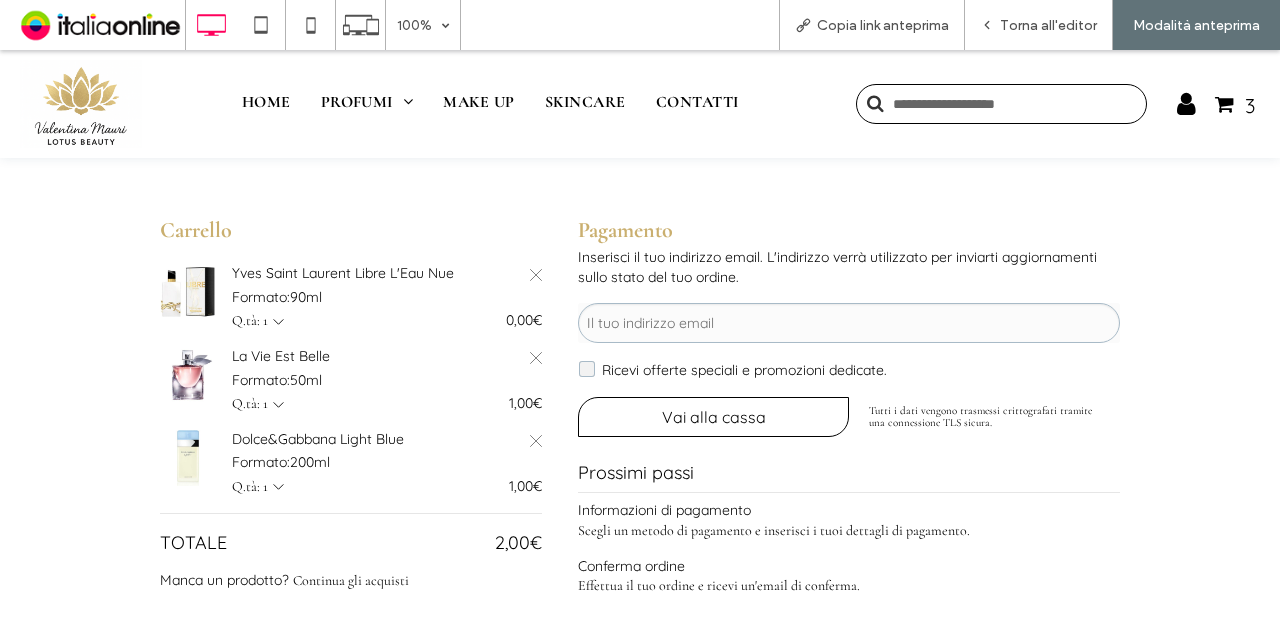scroll, scrollTop: 0, scrollLeft: 0, axis: both 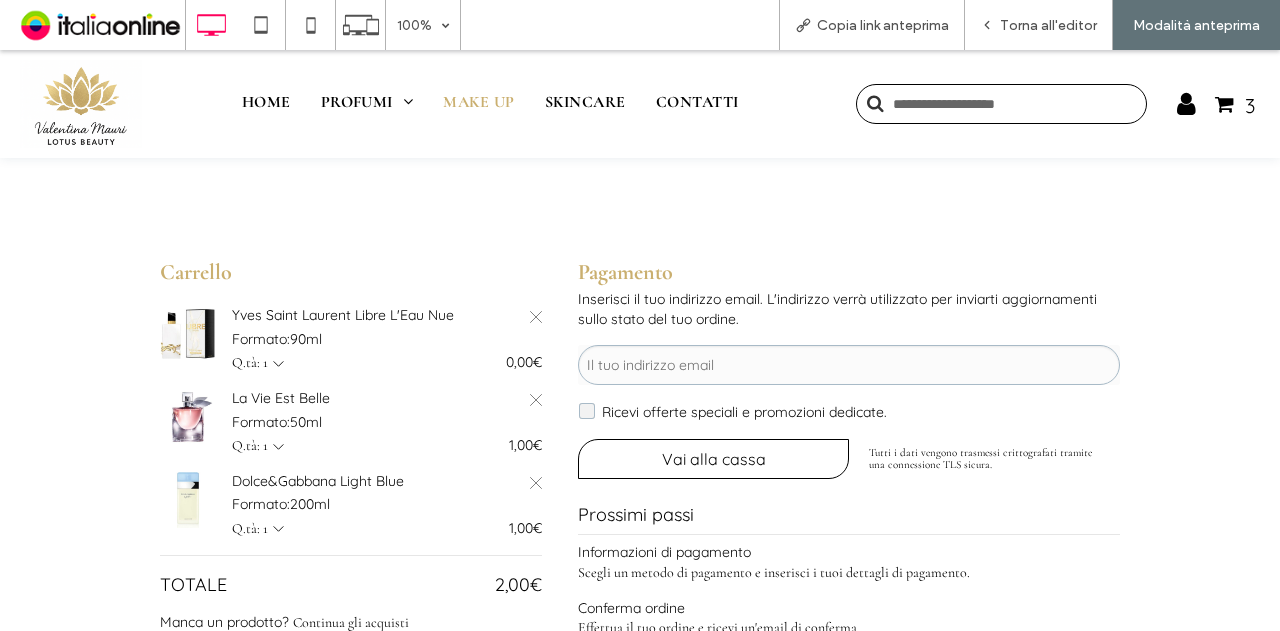 click on "Make up" at bounding box center (478, 102) 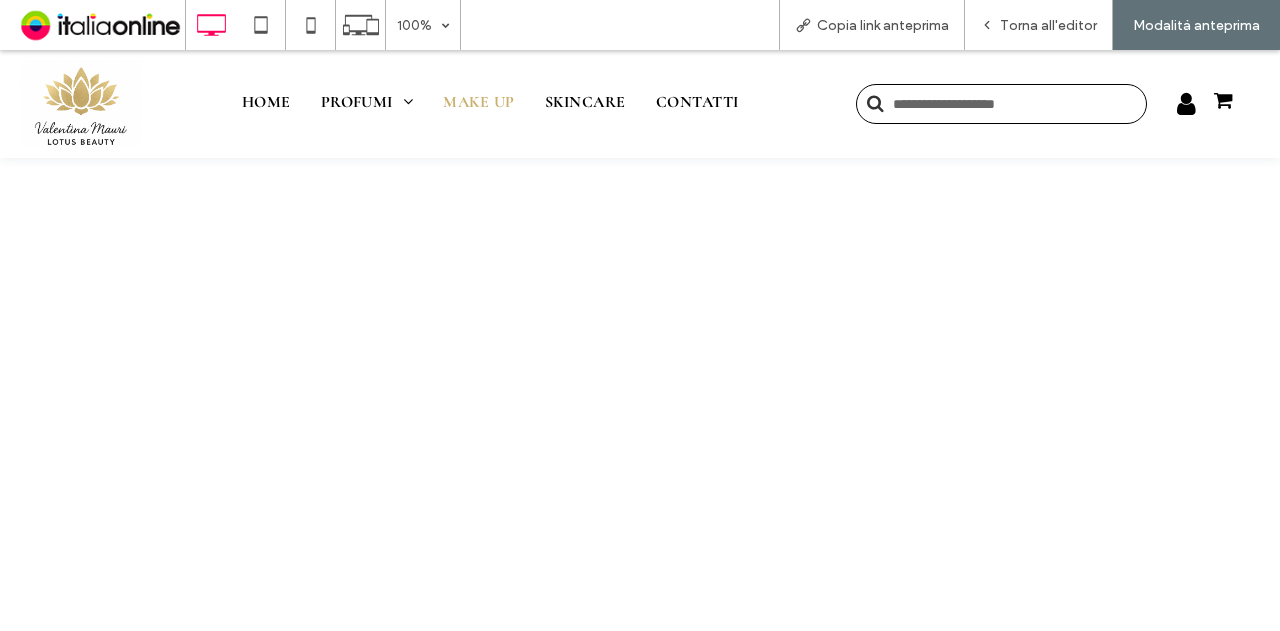 scroll, scrollTop: 0, scrollLeft: 0, axis: both 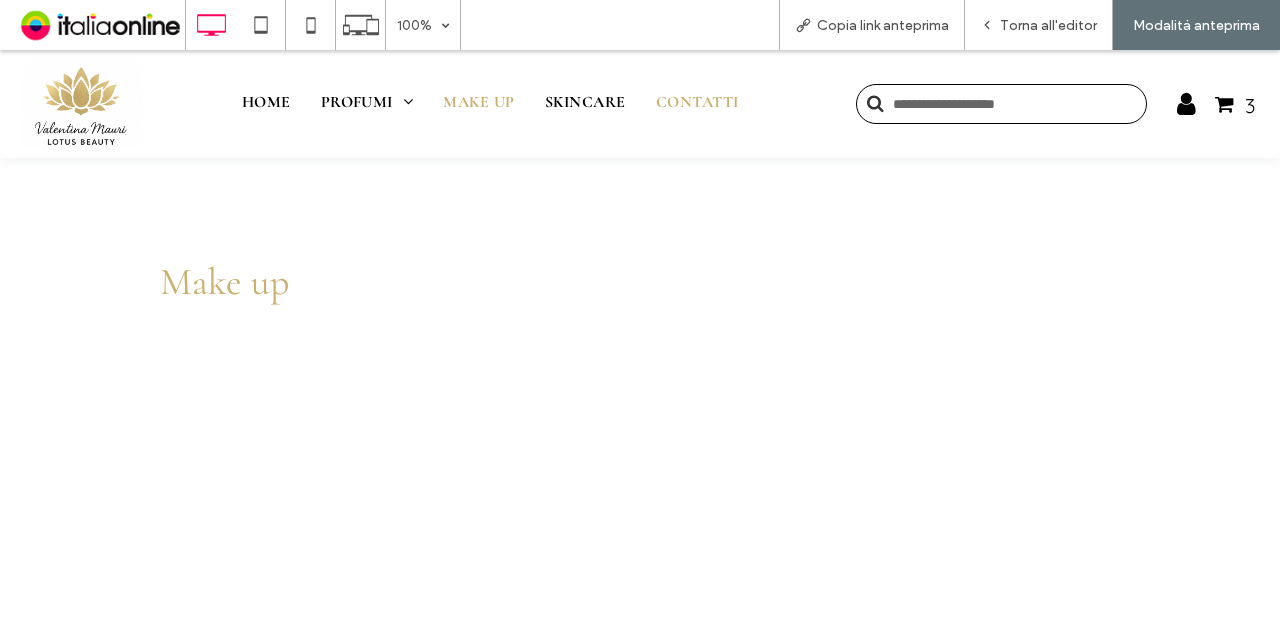 click on "Contatti" at bounding box center [697, 102] 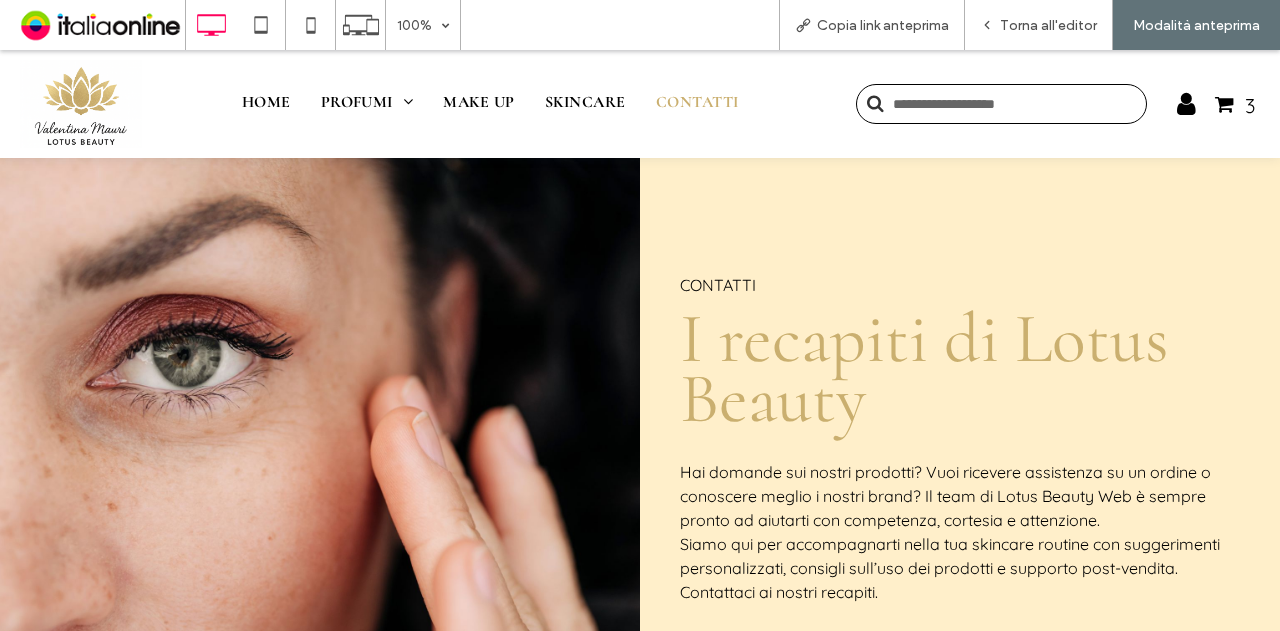 scroll, scrollTop: 0, scrollLeft: 0, axis: both 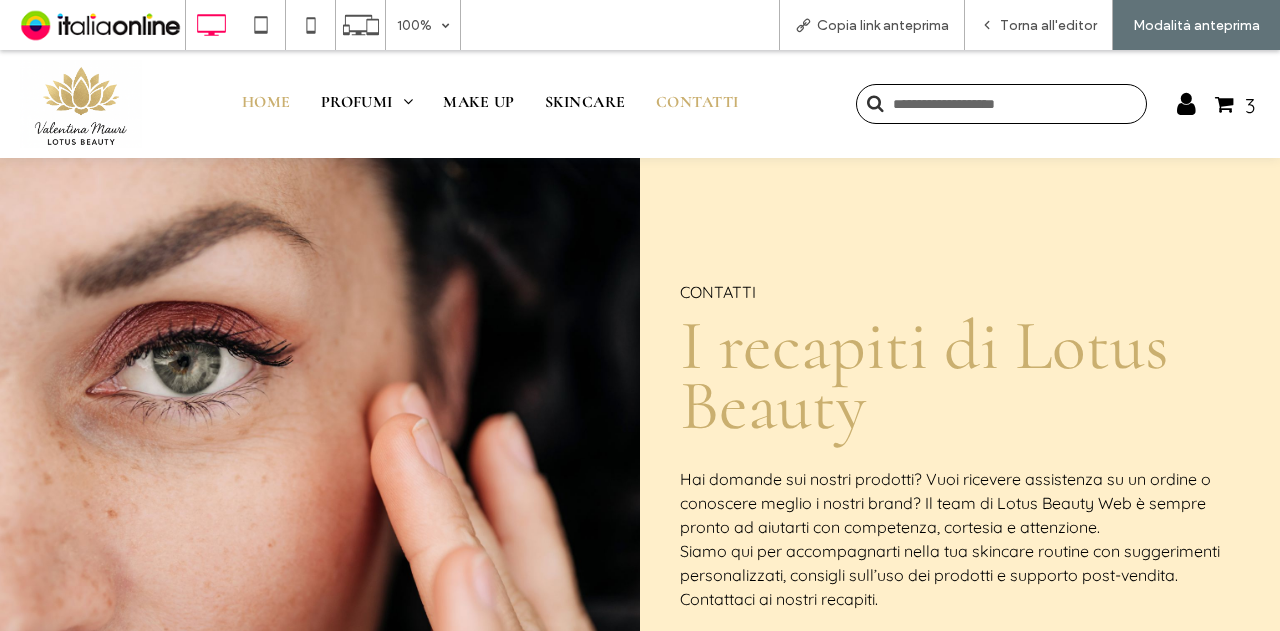 click on "Home" at bounding box center (266, 102) 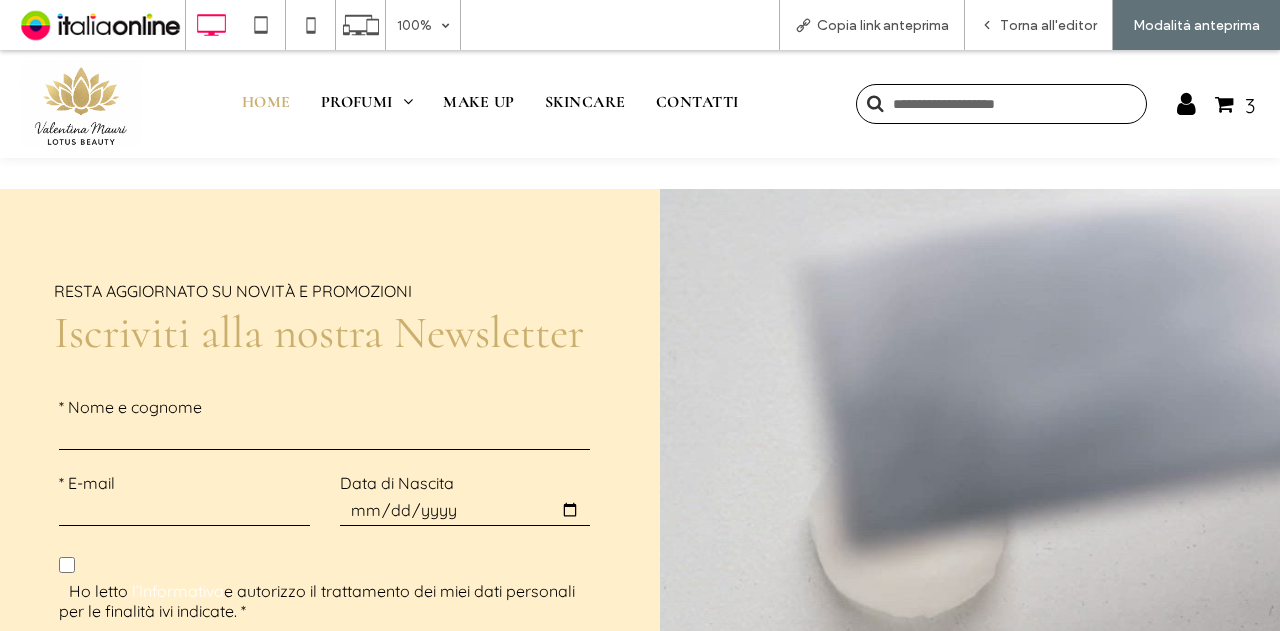 scroll, scrollTop: 2700, scrollLeft: 0, axis: vertical 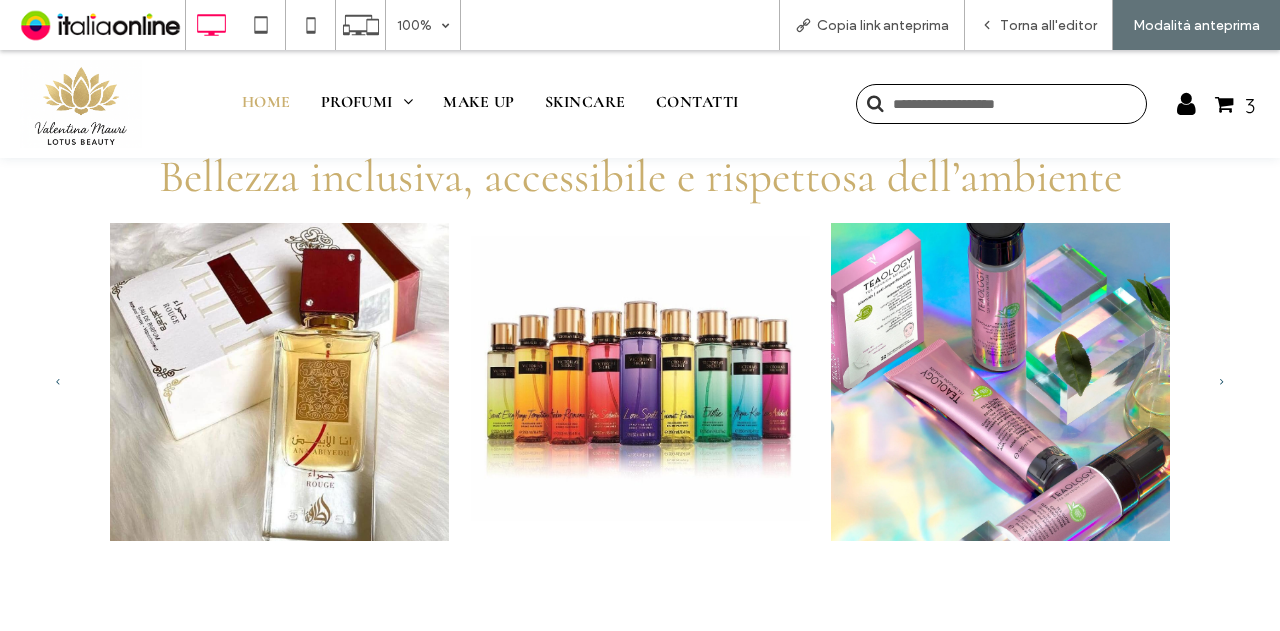 click at bounding box center [1222, 381] 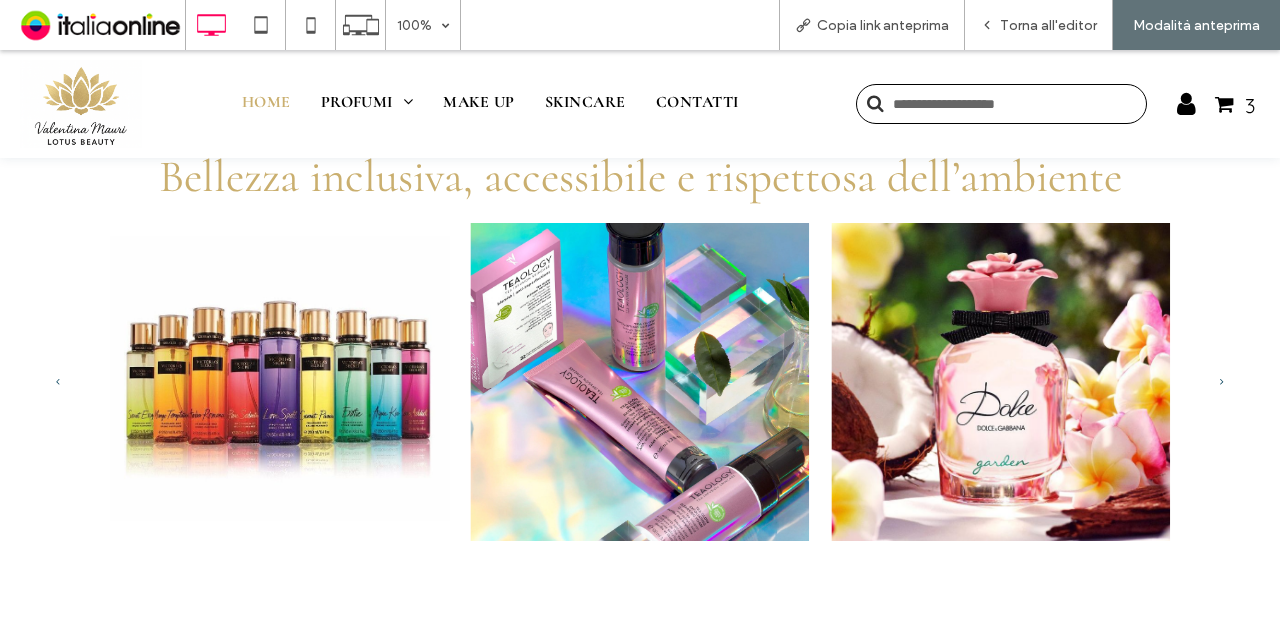click at bounding box center (1222, 381) 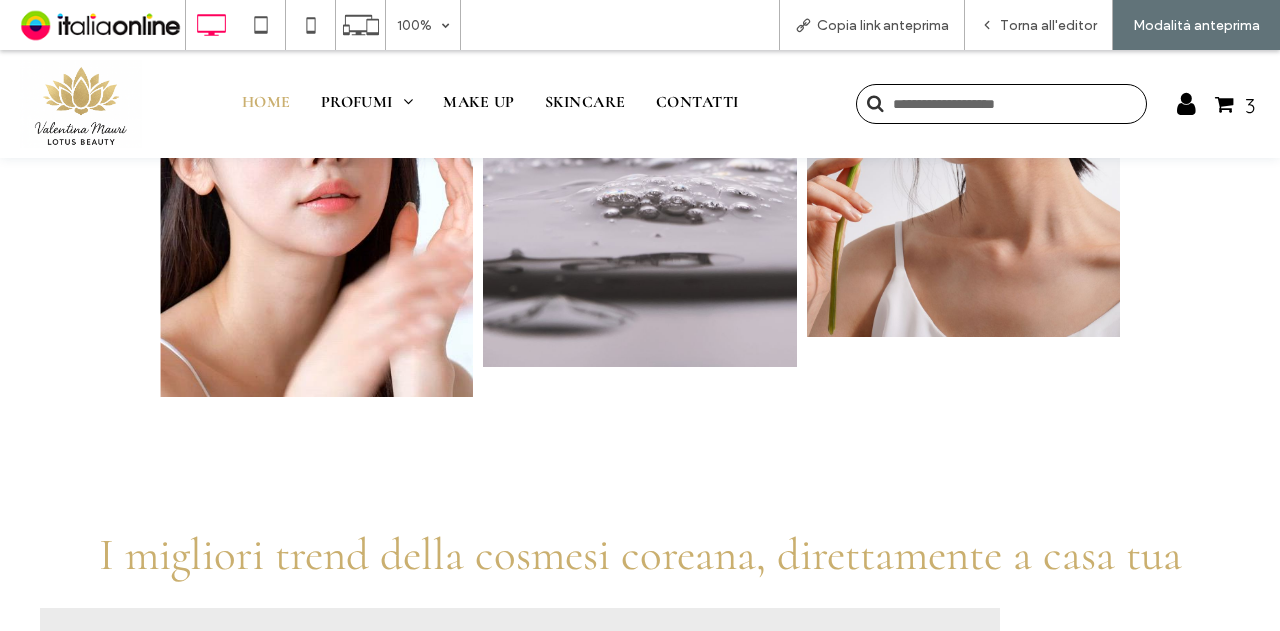 scroll, scrollTop: 0, scrollLeft: 0, axis: both 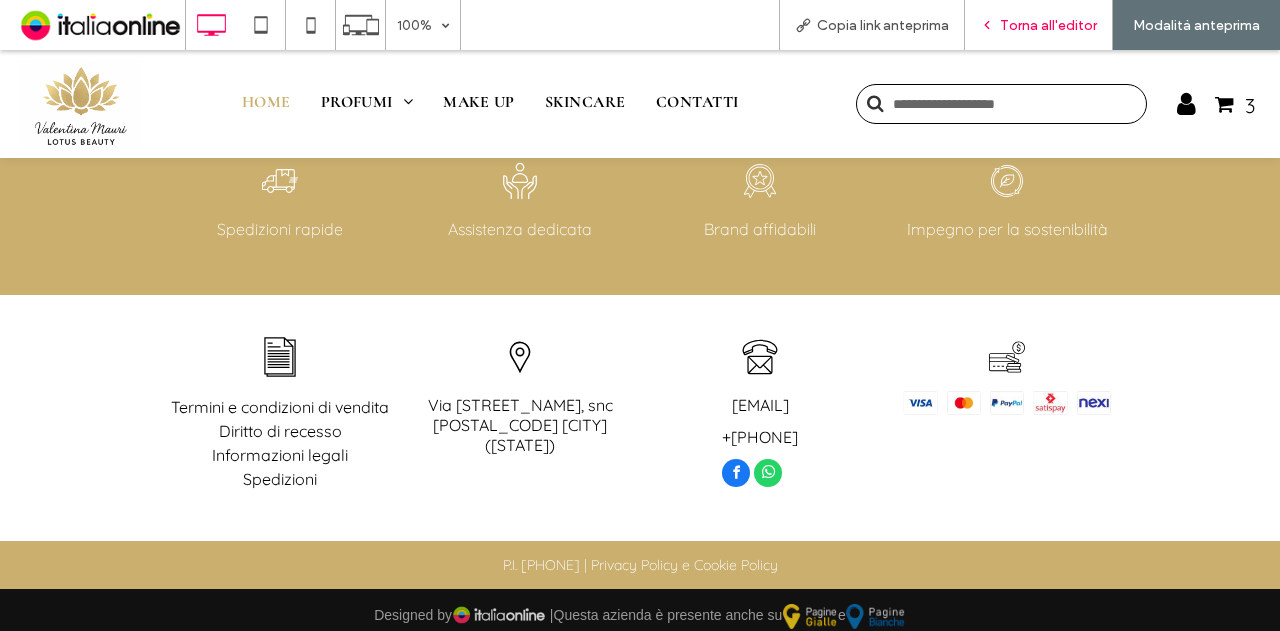 click on "Torna all'editor" at bounding box center [1048, 25] 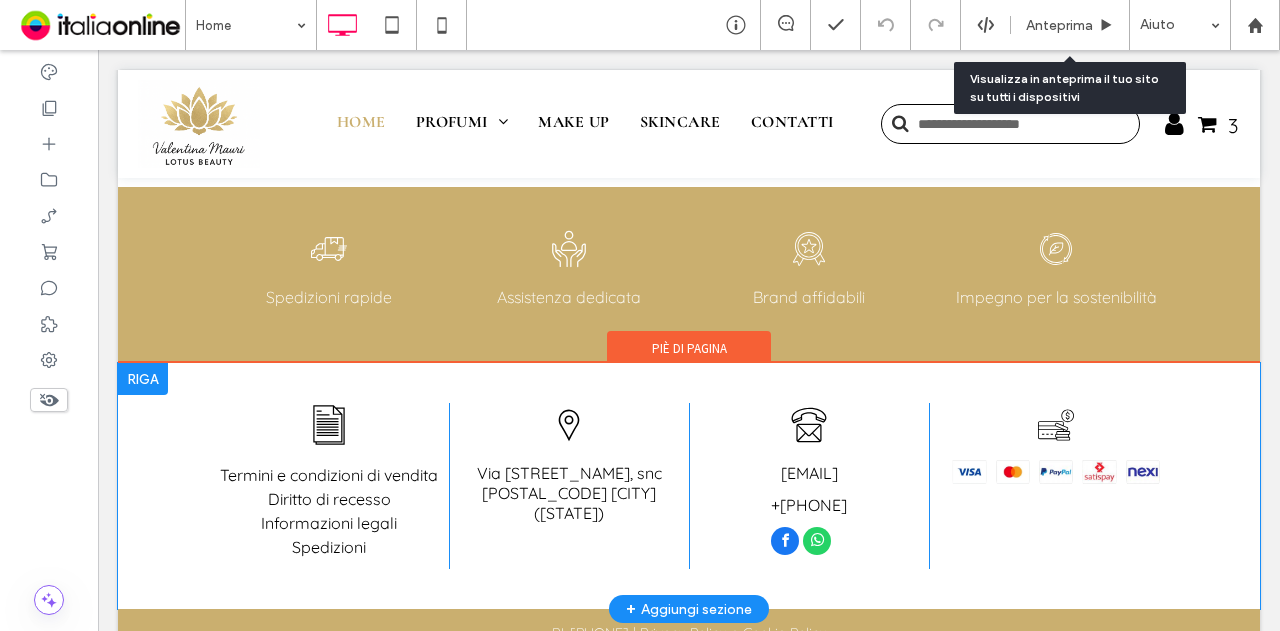 scroll, scrollTop: 5471, scrollLeft: 0, axis: vertical 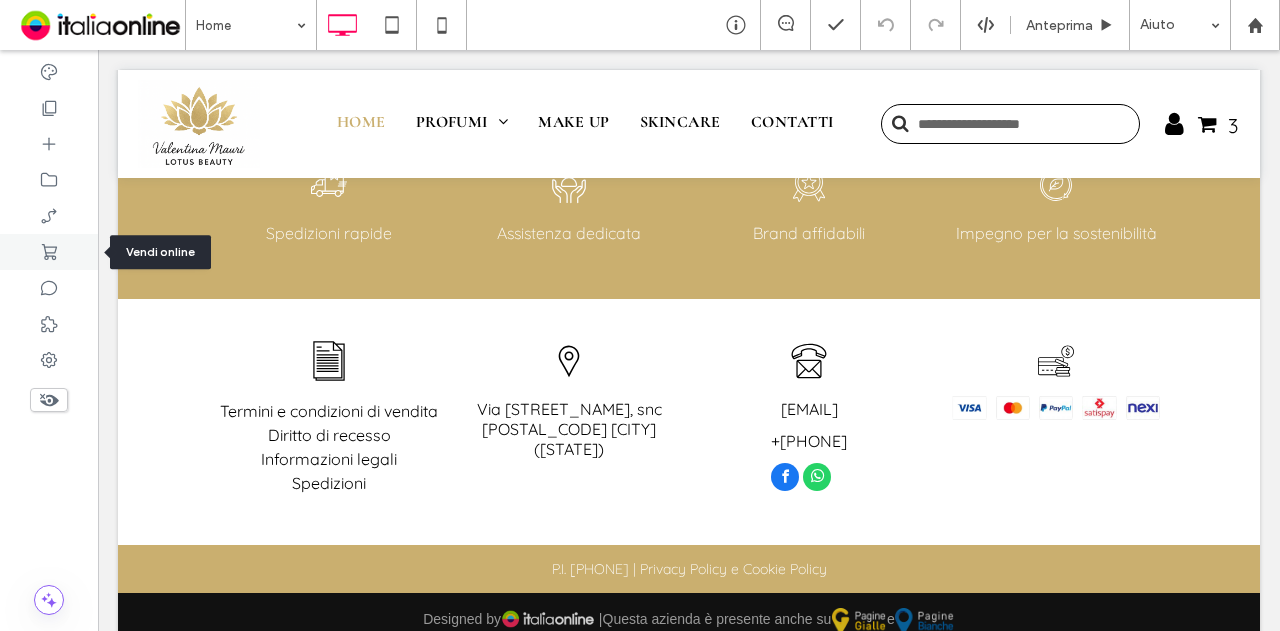 click 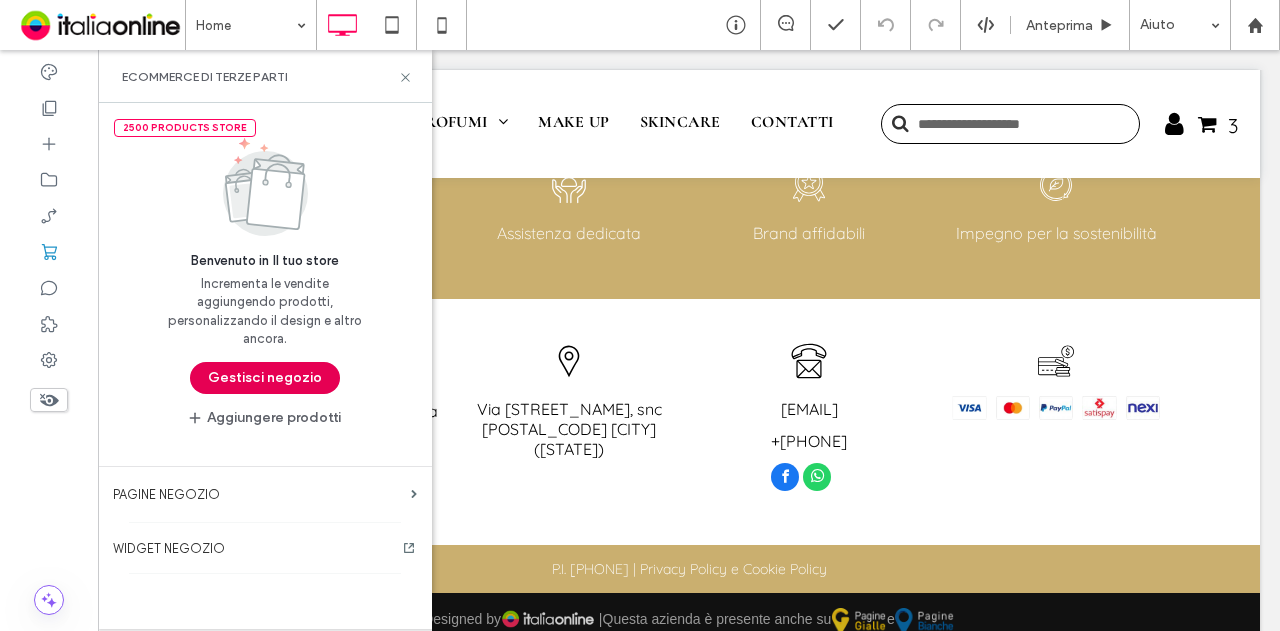 click on "Gestisci negozio" at bounding box center [265, 378] 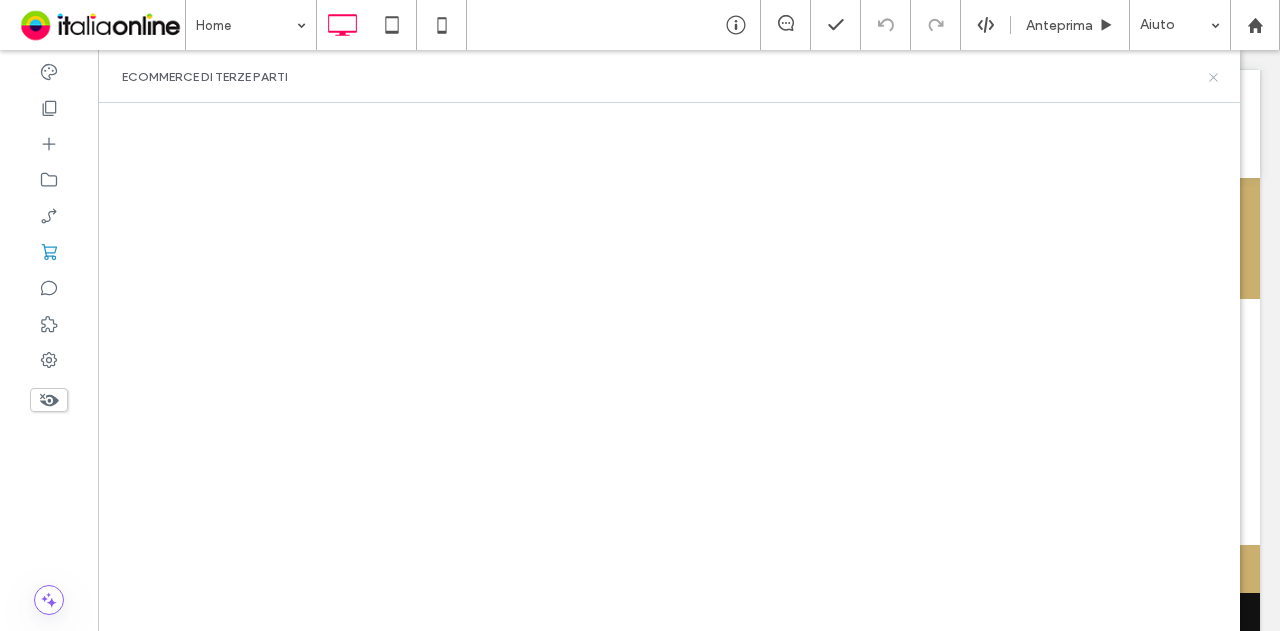 drag, startPoint x: 1210, startPoint y: 76, endPoint x: 1081, endPoint y: 35, distance: 135.35878 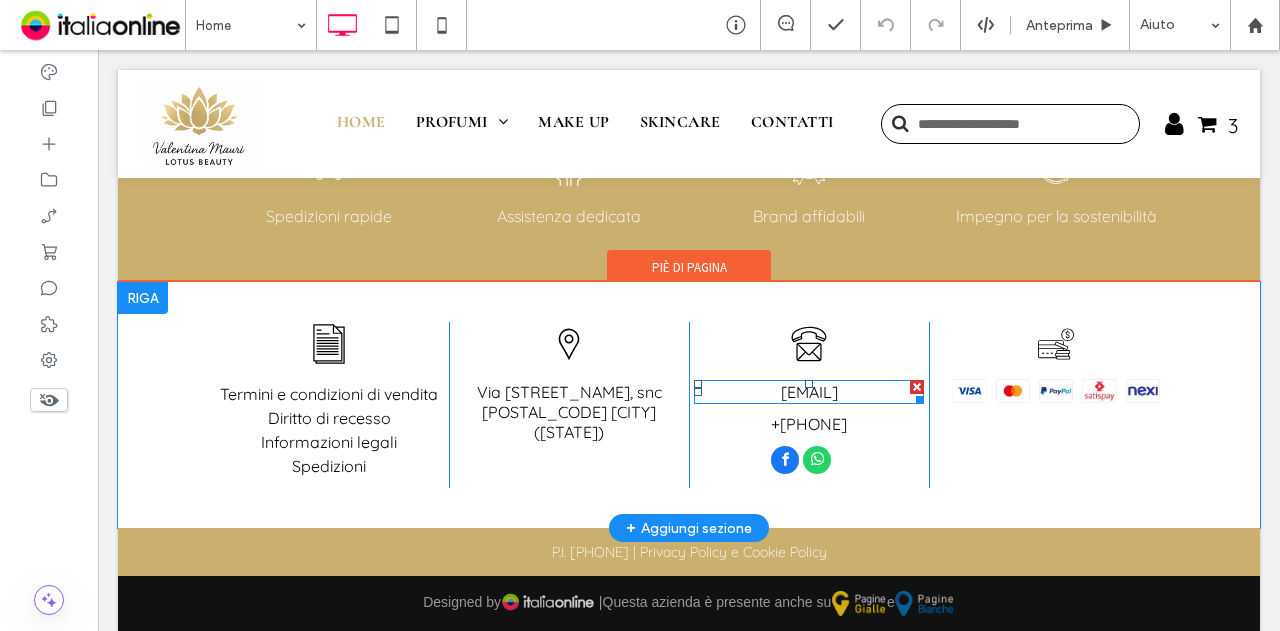 scroll, scrollTop: 5494, scrollLeft: 0, axis: vertical 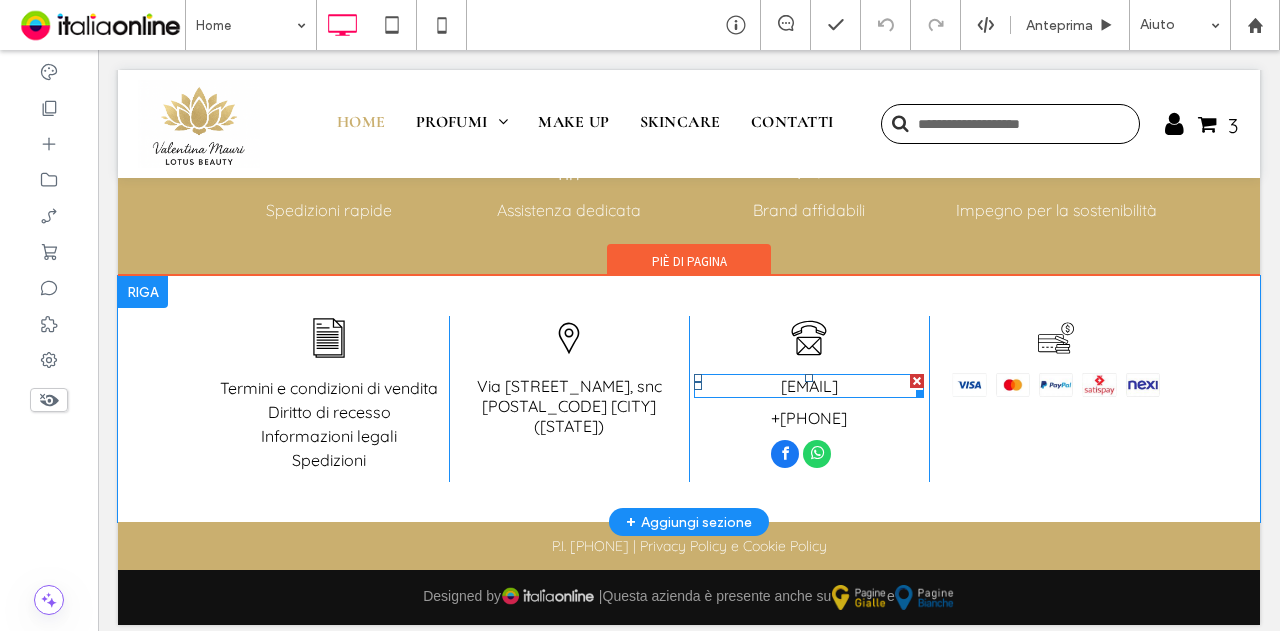 click on "[EMAIL]" at bounding box center [809, 386] 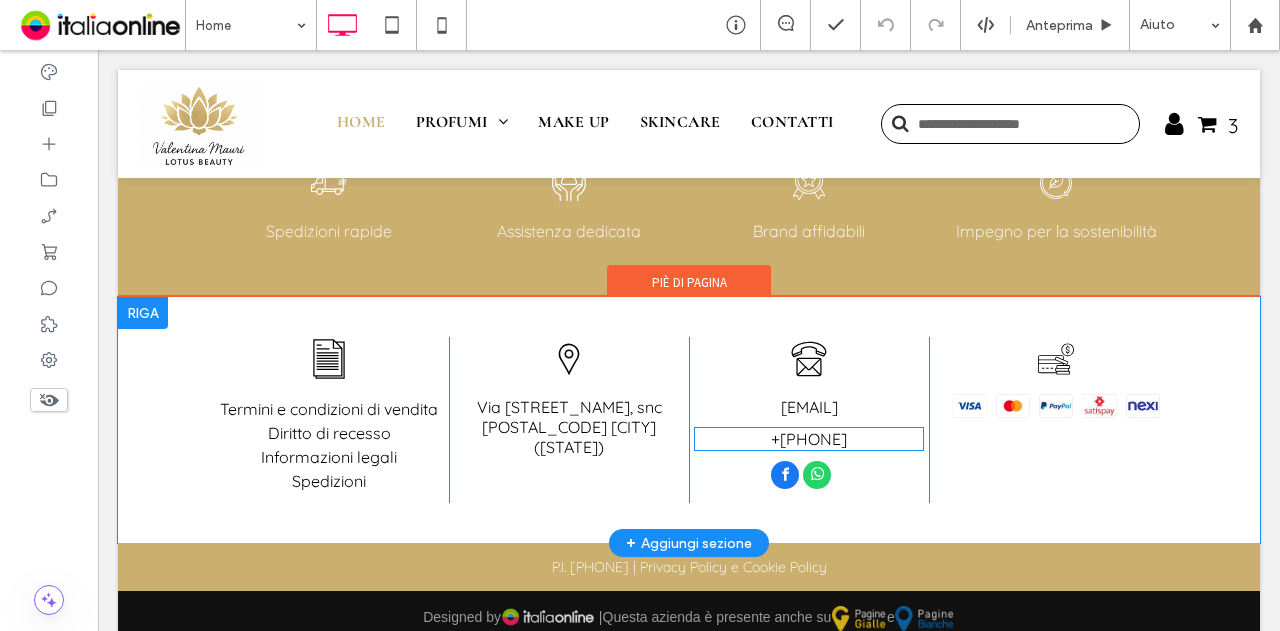 scroll, scrollTop: 5494, scrollLeft: 0, axis: vertical 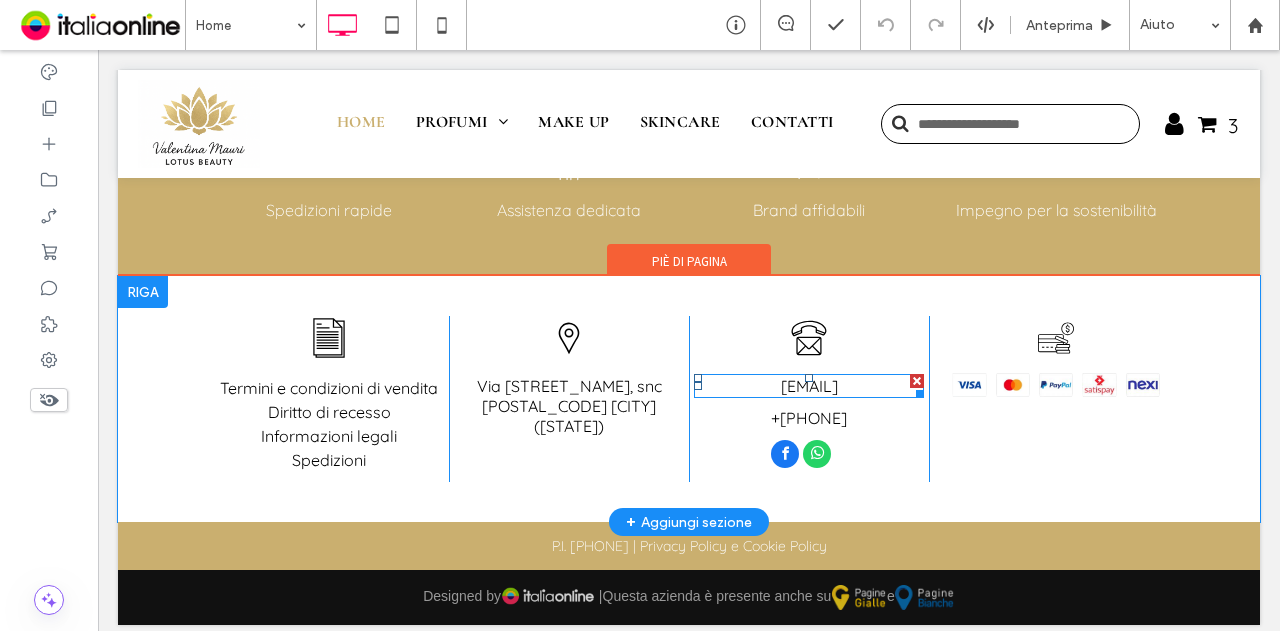 click on "[EMAIL]" at bounding box center [809, 386] 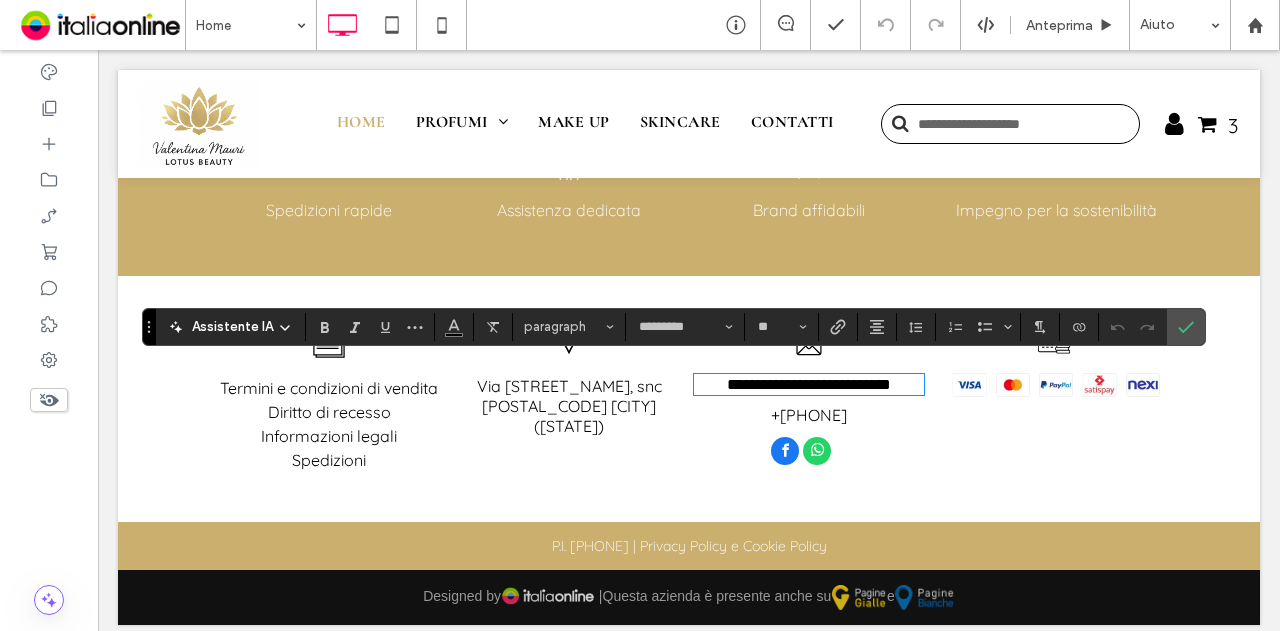 type on "*********" 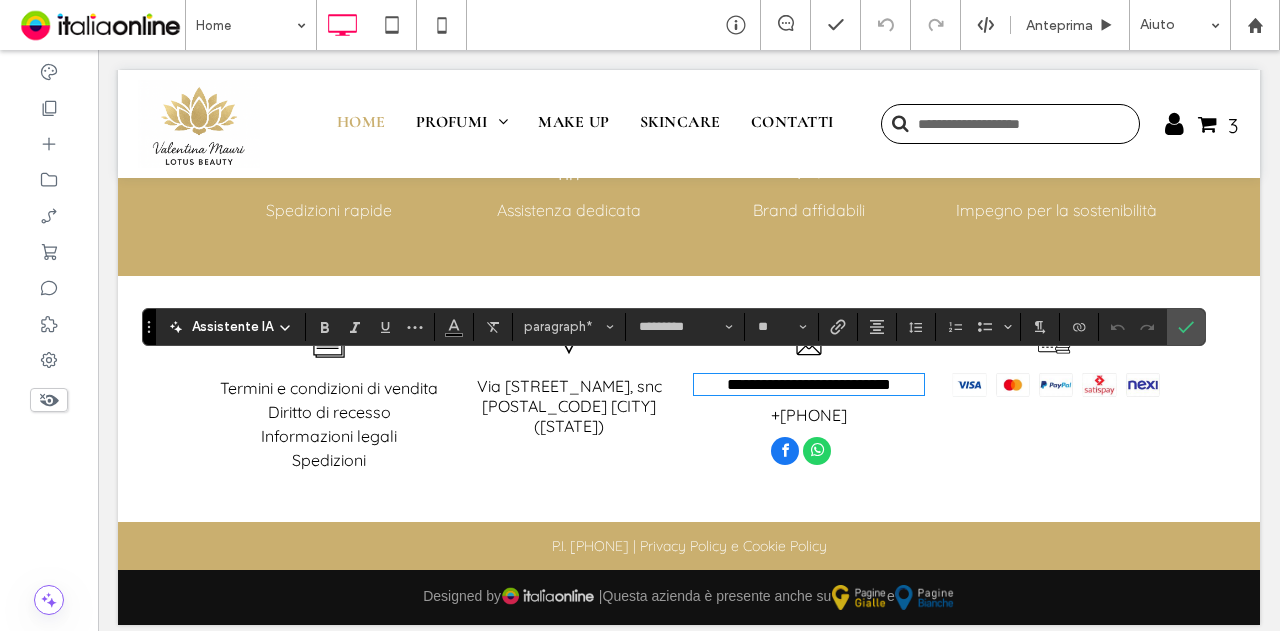 click at bounding box center [809, 453] 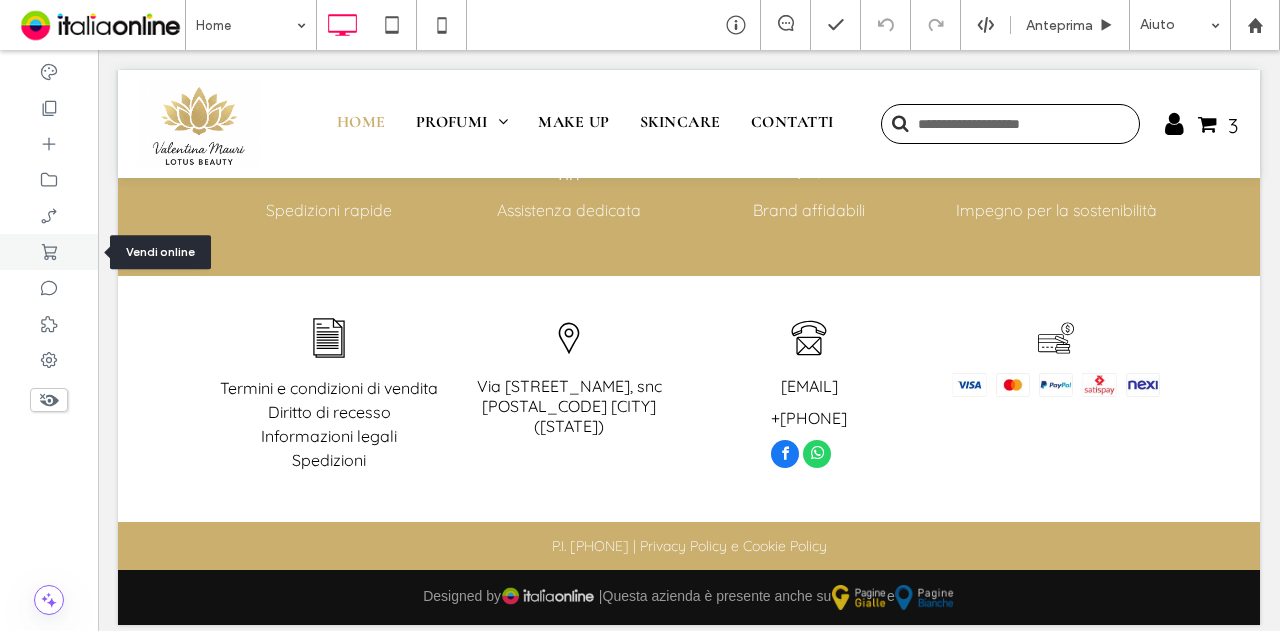 click at bounding box center (49, 252) 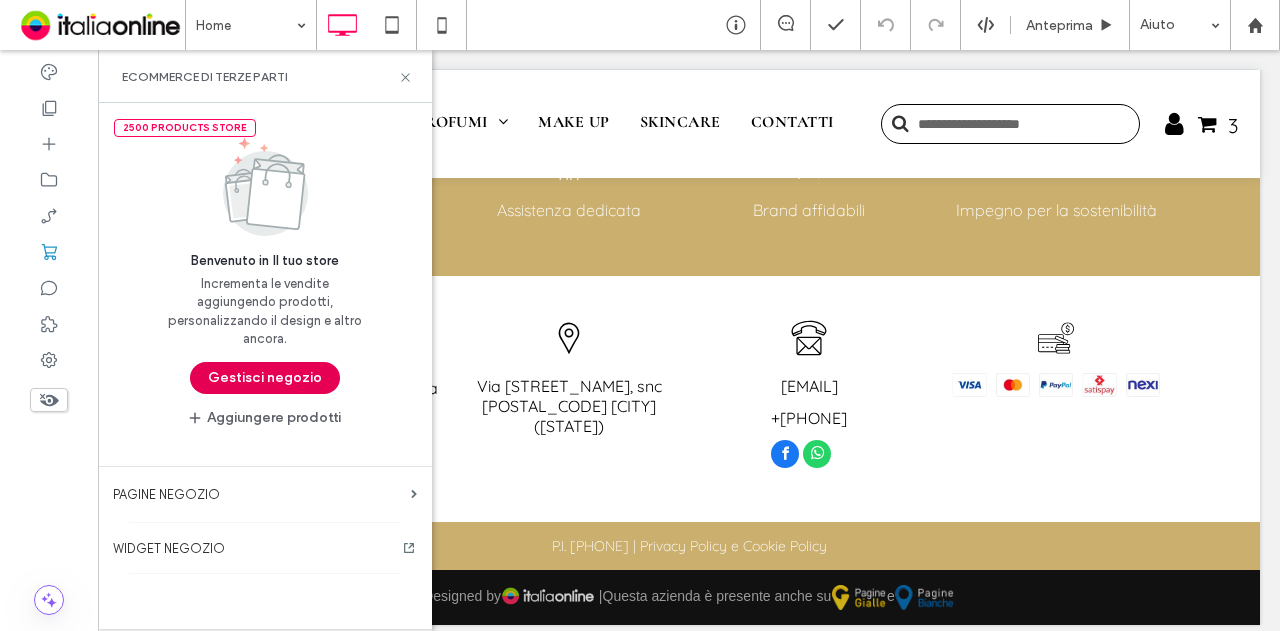 click on "Gestisci negozio" at bounding box center [265, 378] 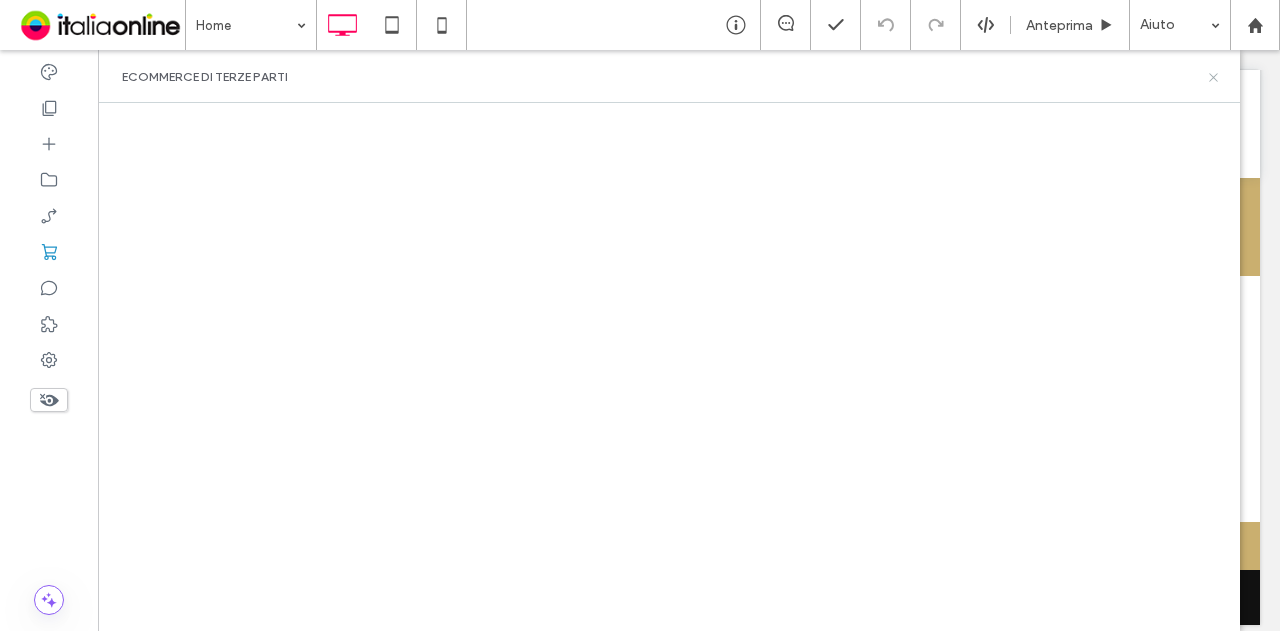 click 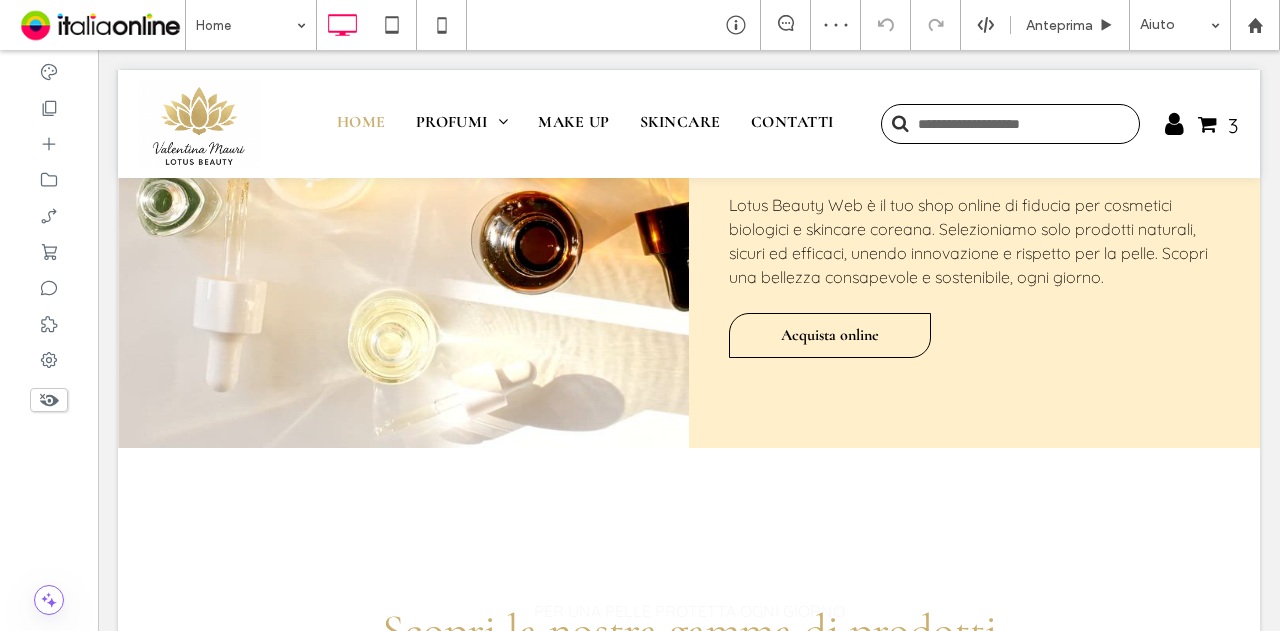 scroll, scrollTop: 0, scrollLeft: 0, axis: both 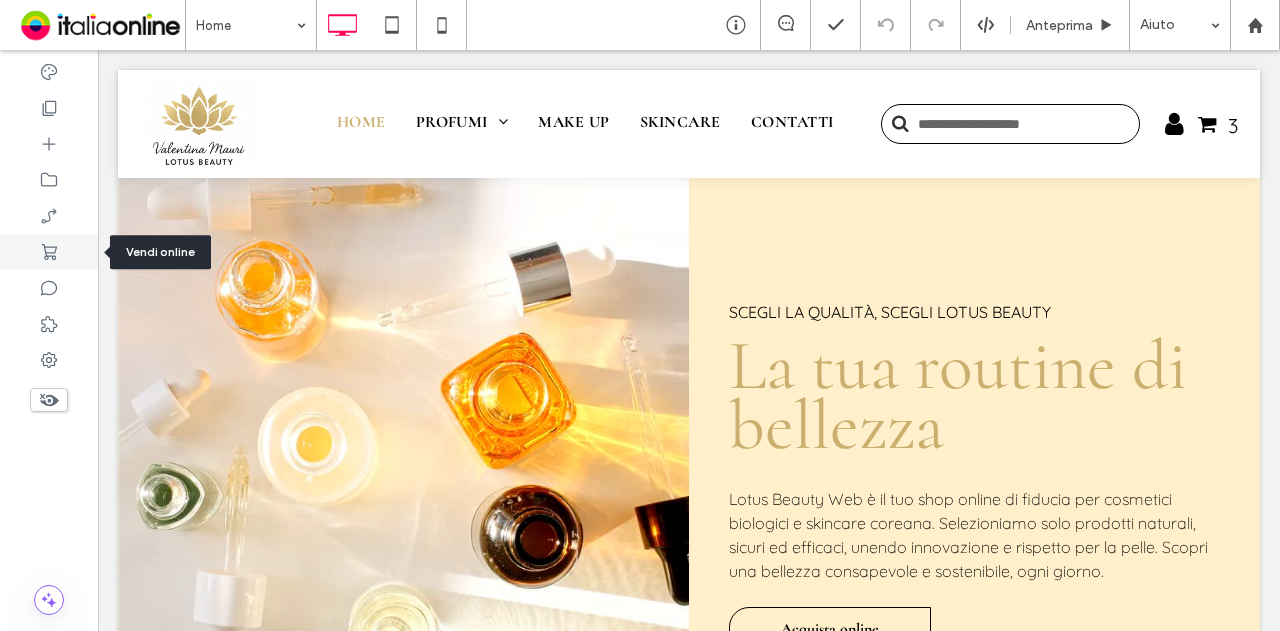 click 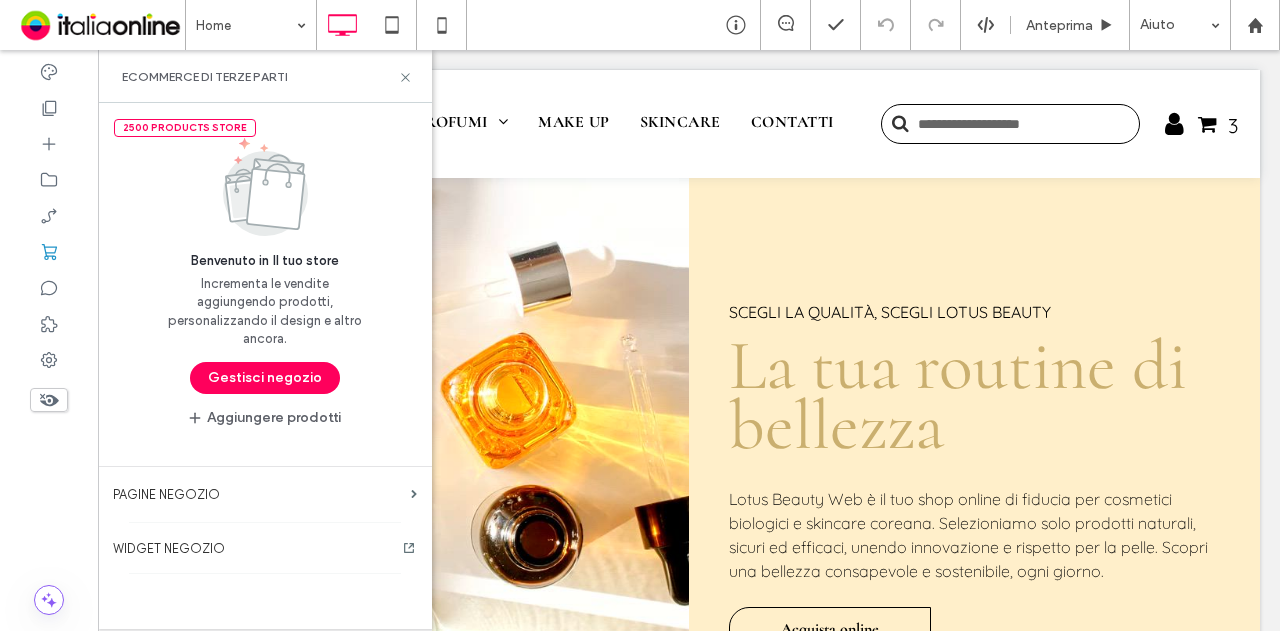 click on "Gestisci negozio" at bounding box center (265, 378) 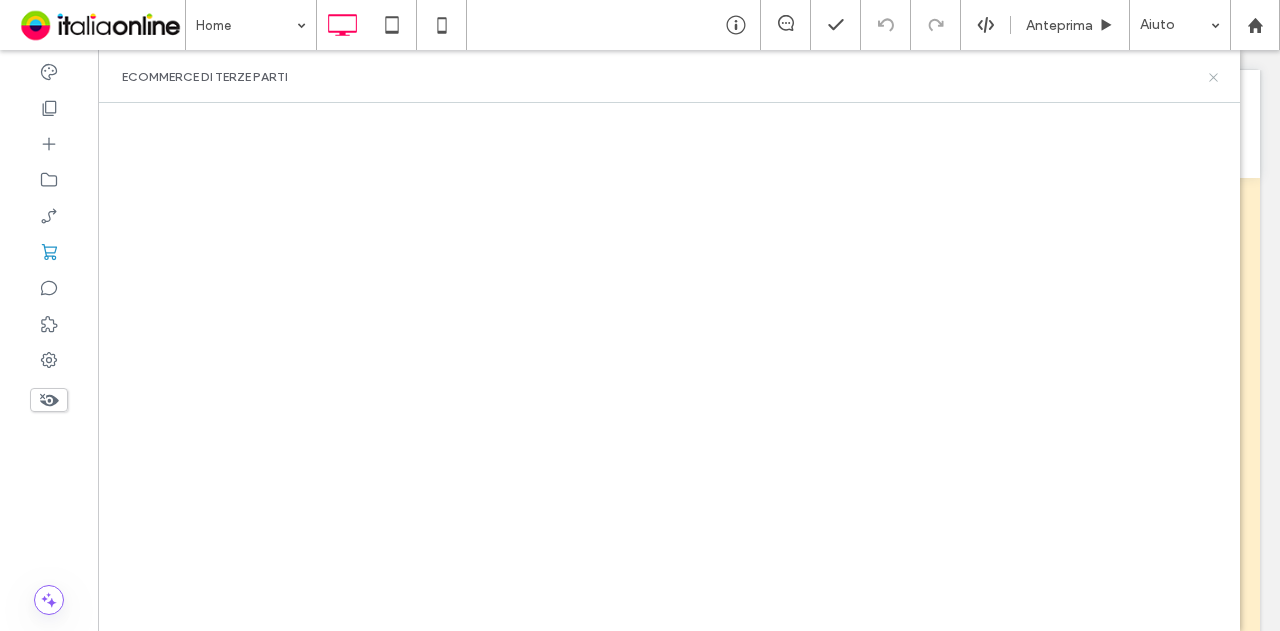 click 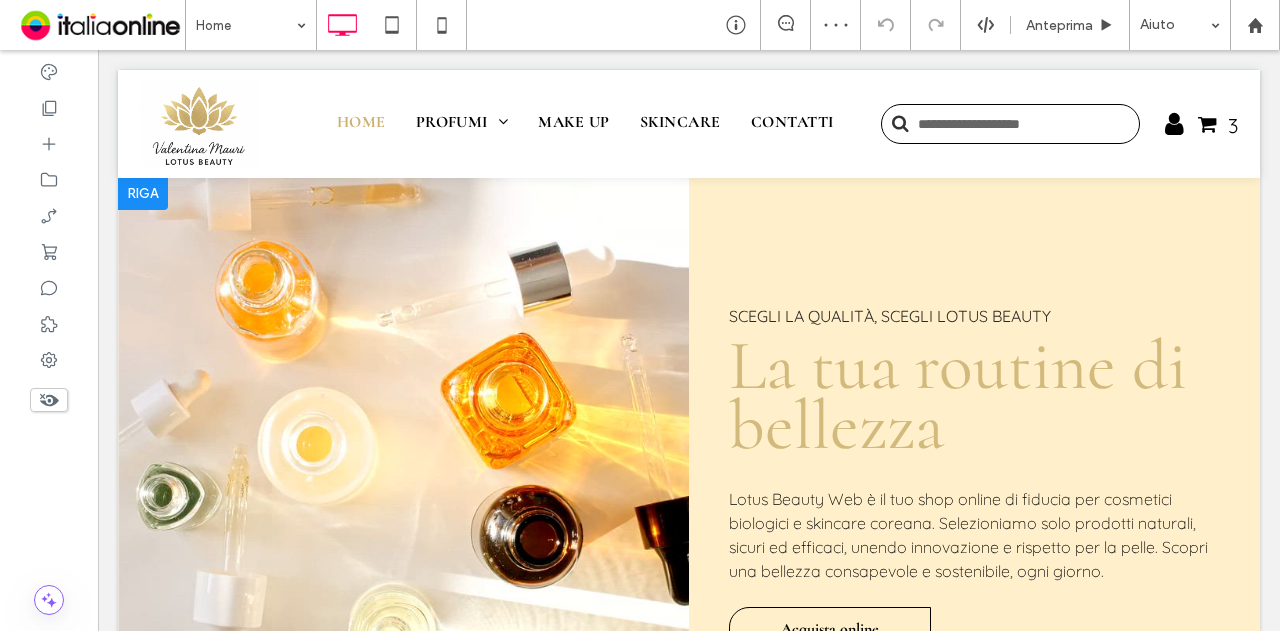 scroll, scrollTop: 0, scrollLeft: 0, axis: both 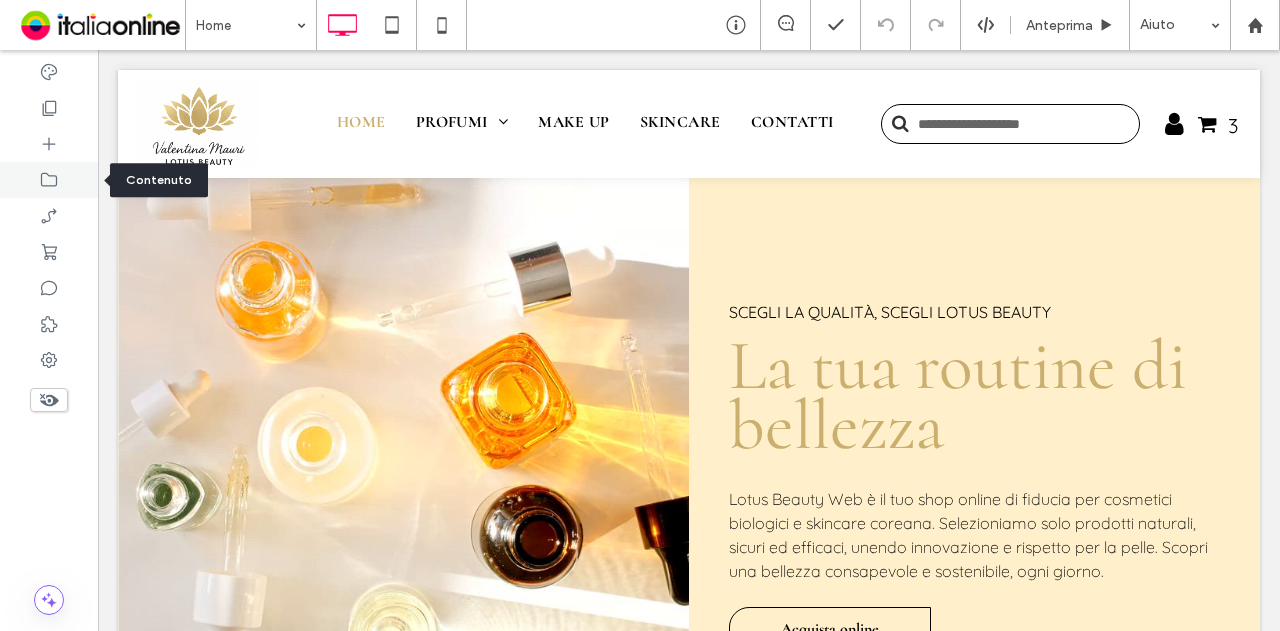 click at bounding box center [49, 180] 